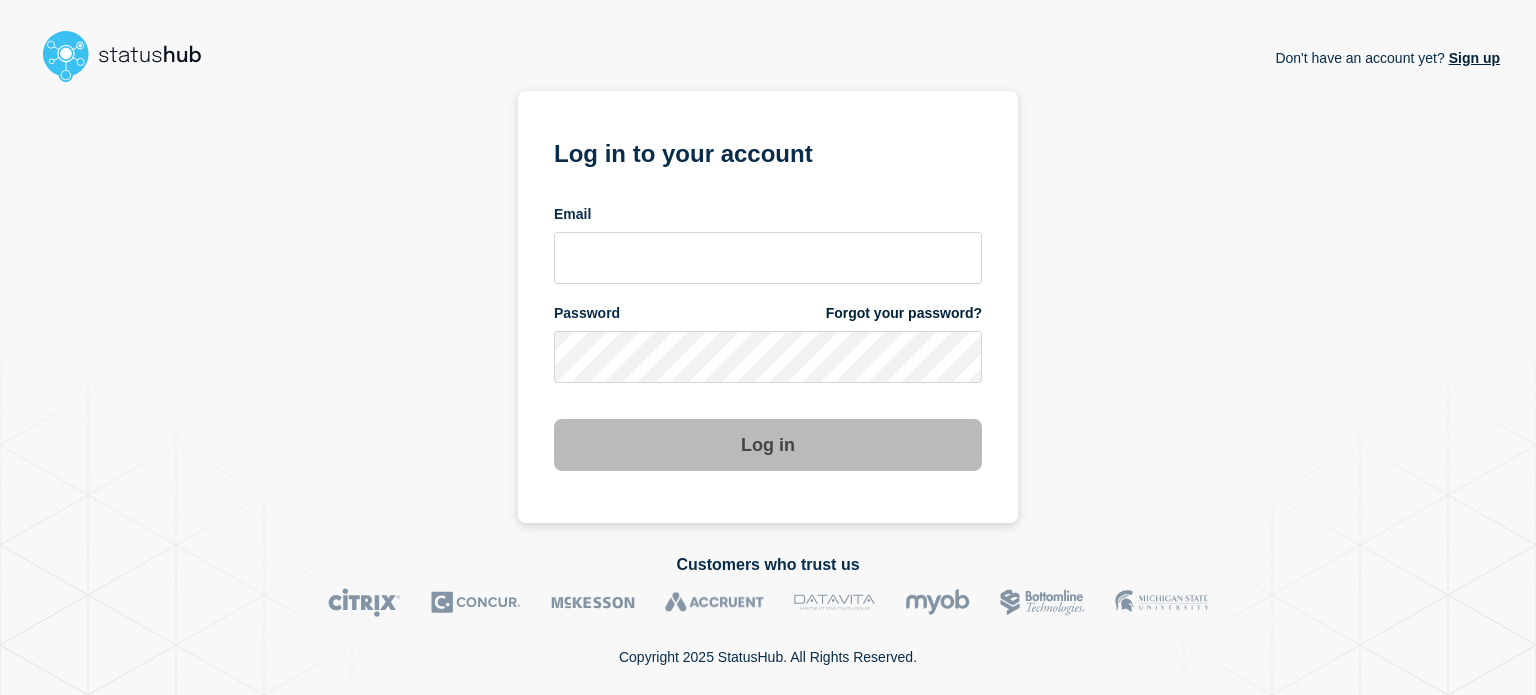 scroll, scrollTop: 0, scrollLeft: 0, axis: both 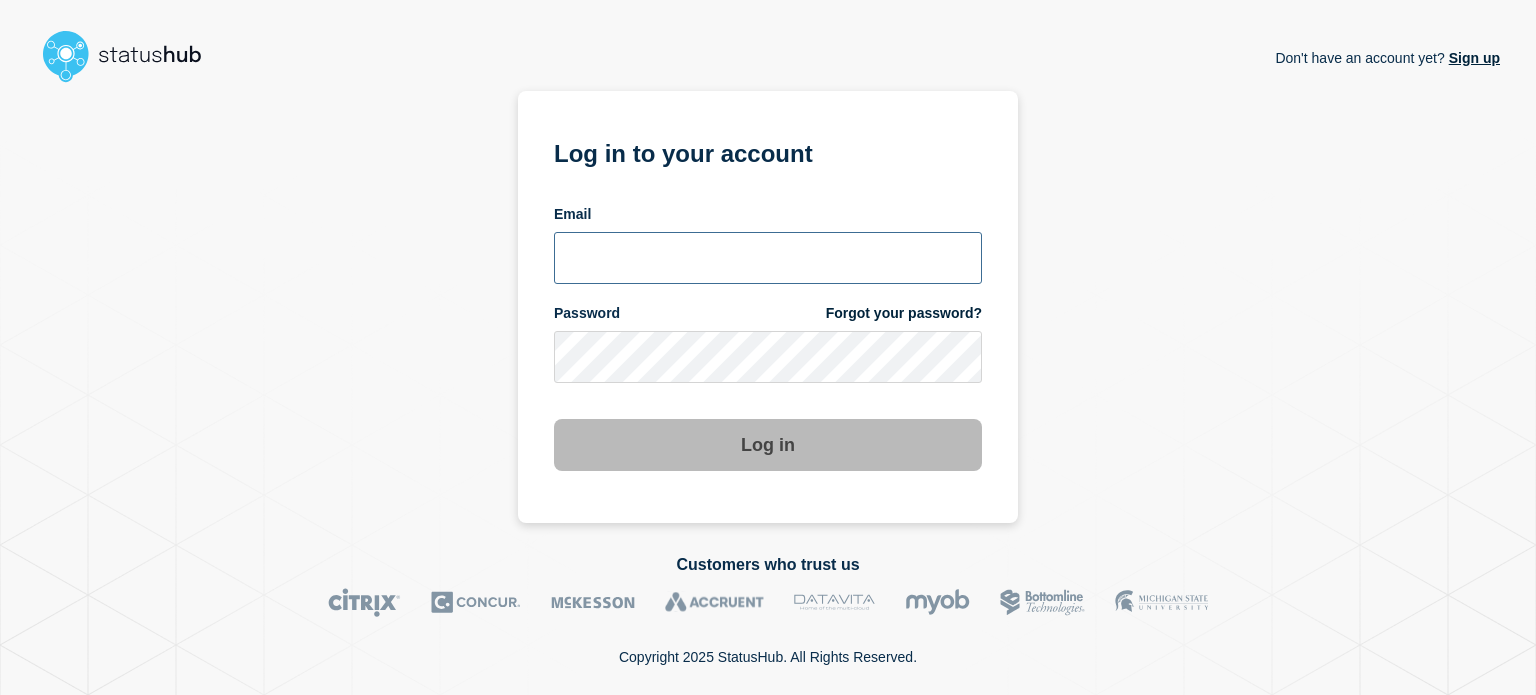type on "ronnie.snow@conexon.us" 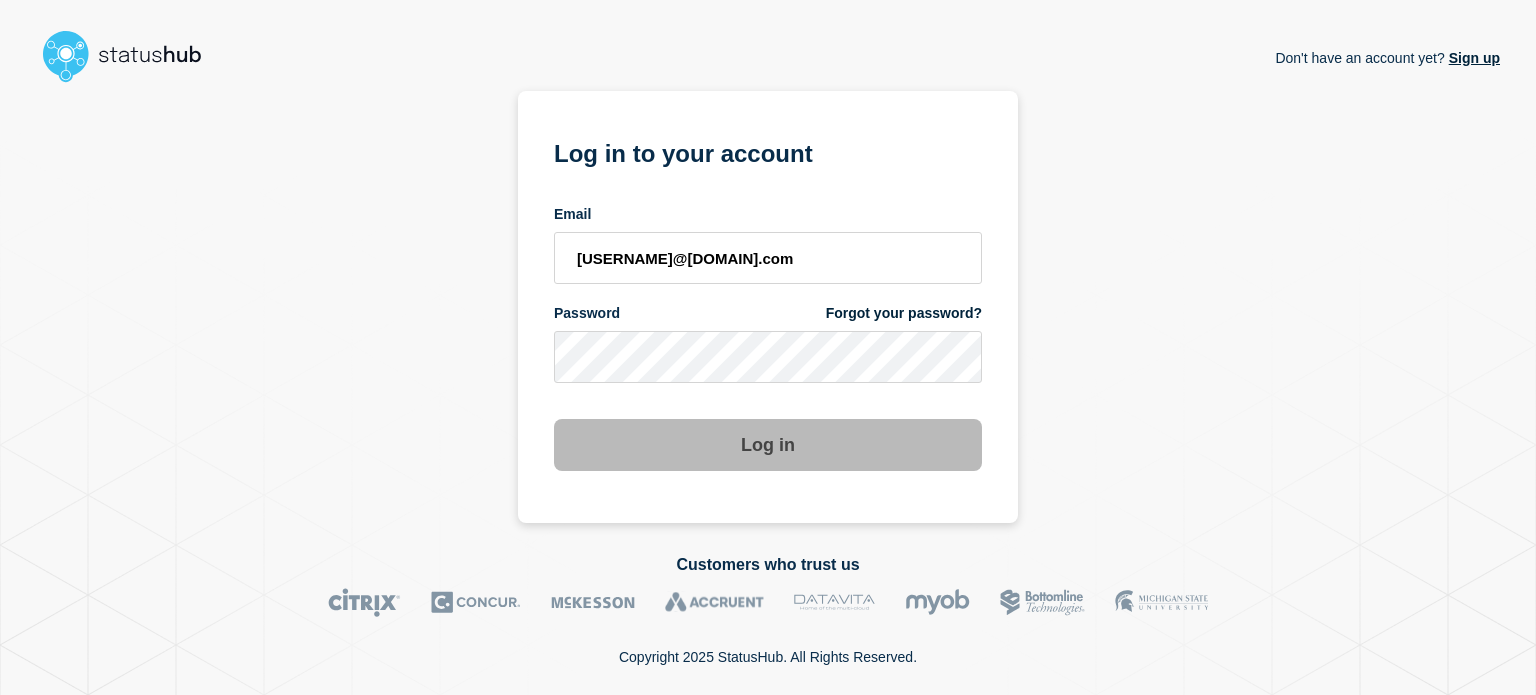 click on "Log in" at bounding box center (768, 445) 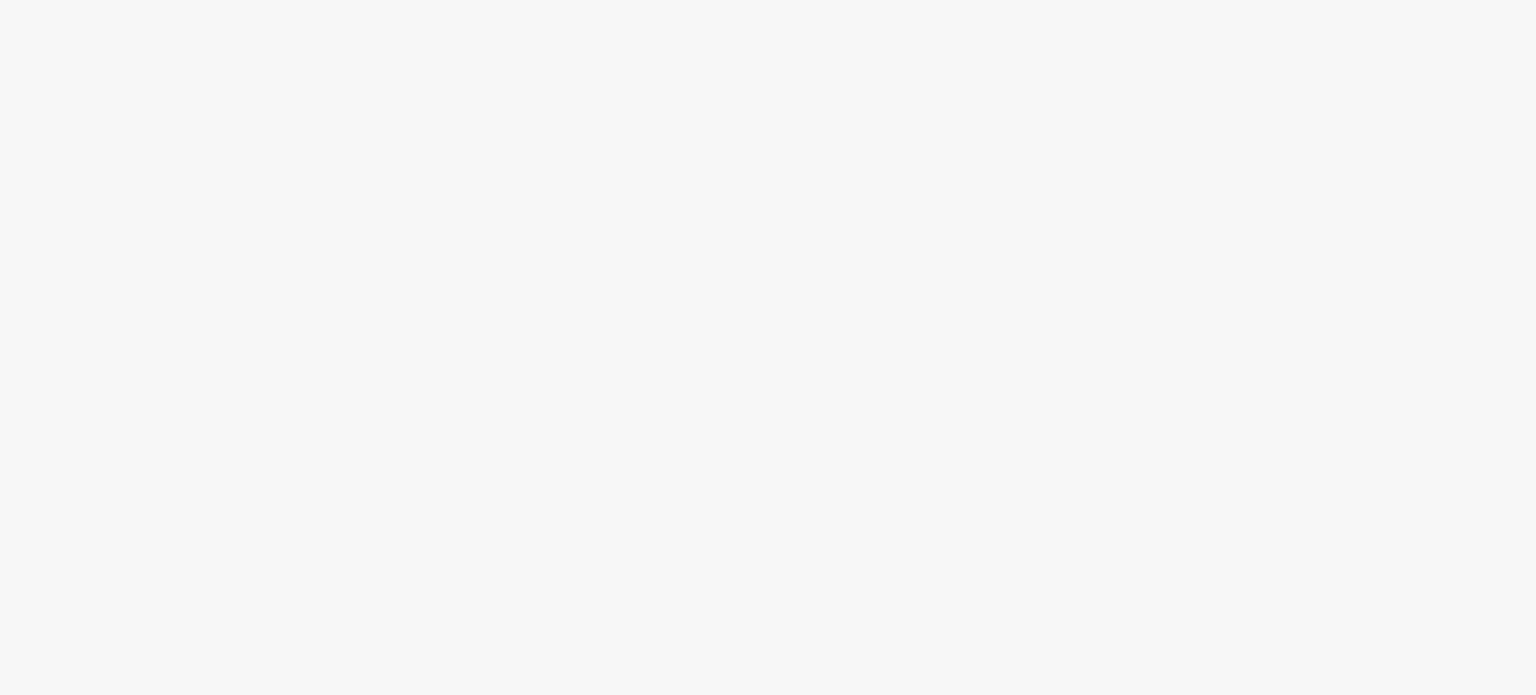 scroll, scrollTop: 0, scrollLeft: 0, axis: both 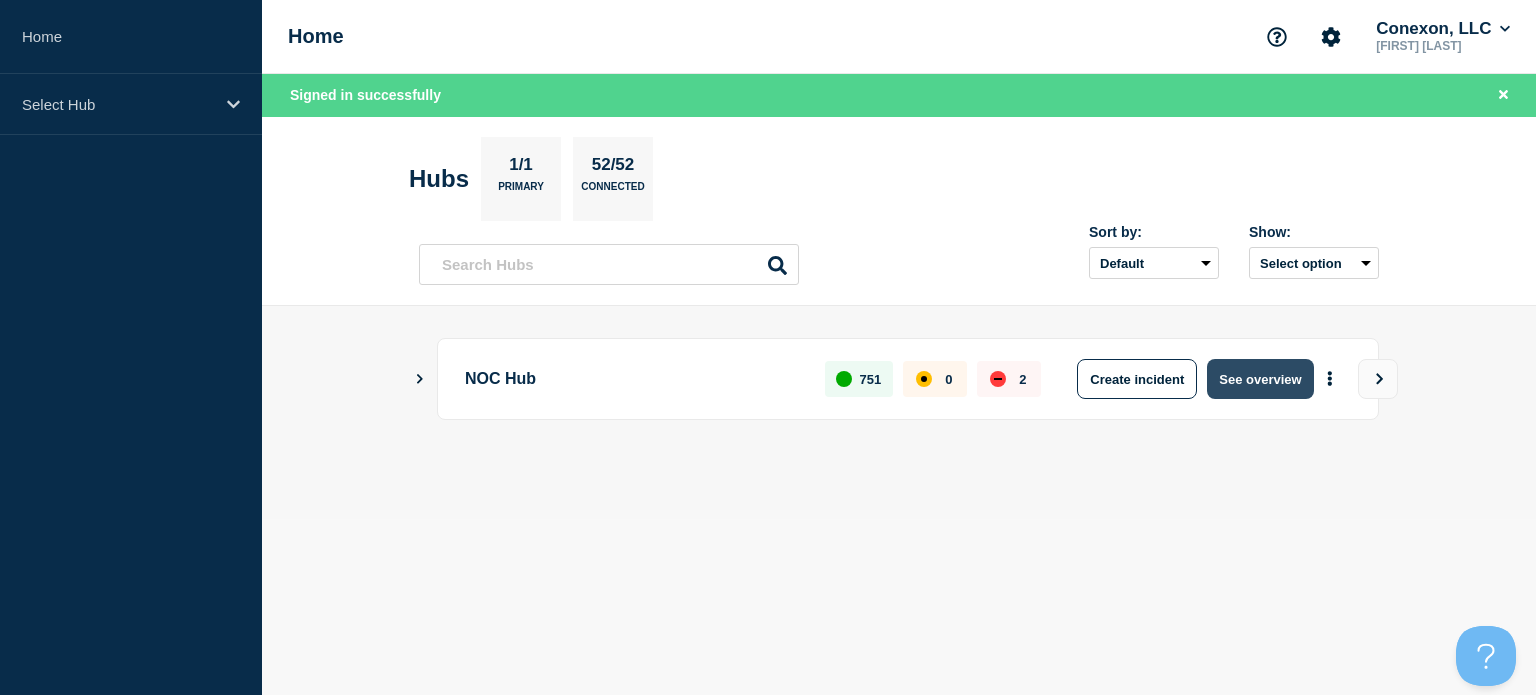 click on "See overview" at bounding box center (1260, 379) 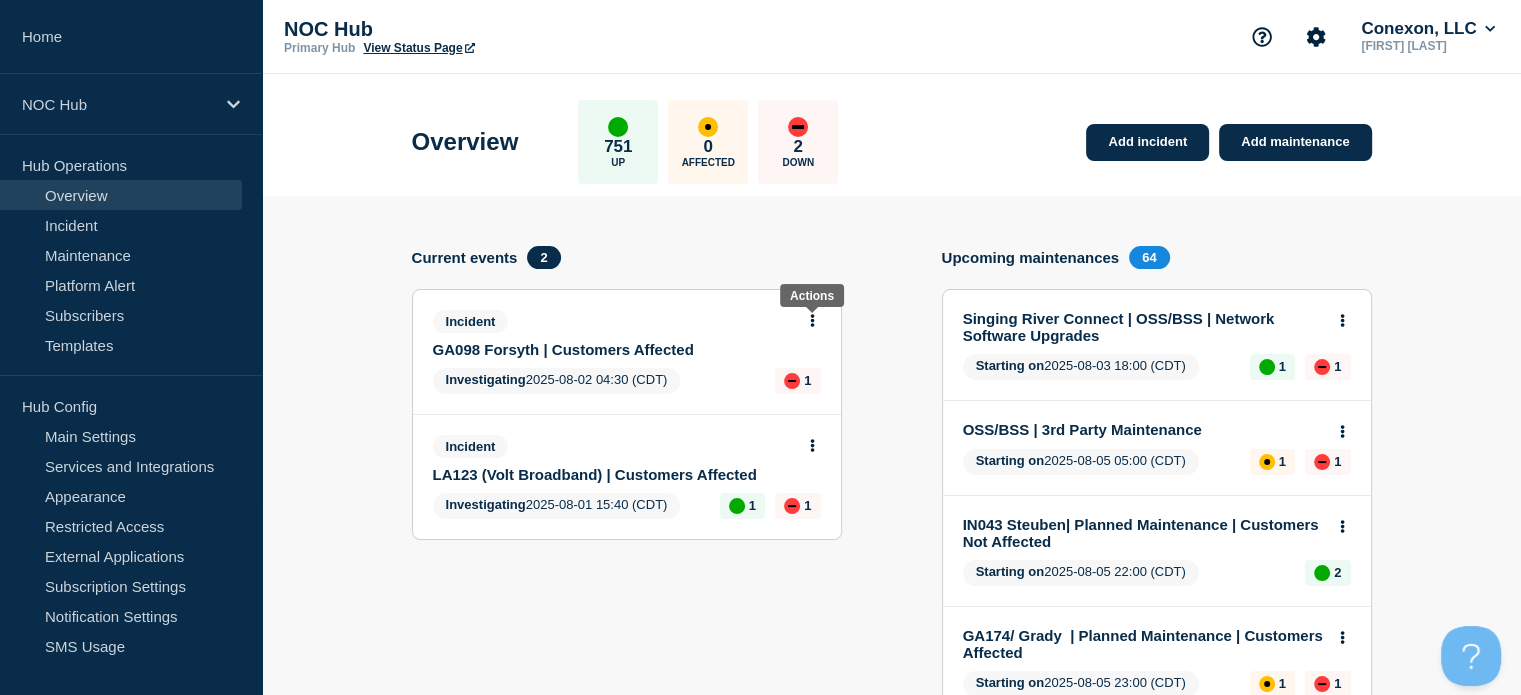 drag, startPoint x: 812, startPoint y: 327, endPoint x: 788, endPoint y: 322, distance: 24.5153 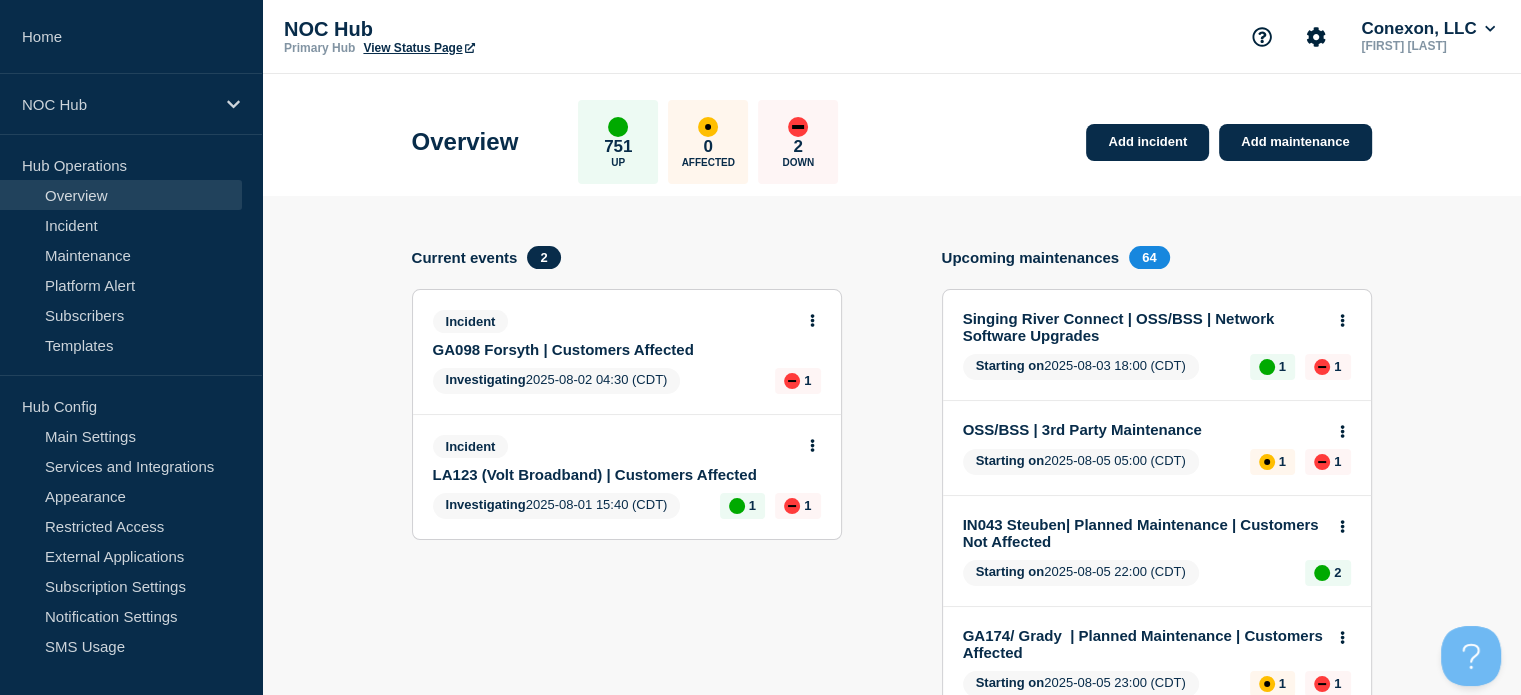 click on "Incident GA098 Forsyth | Customers Affected Investigating  [YEAR]-[MONTH]-[DAY] [HOUR]:[MINUTE] ([TIMEZONE]) [NUMBER]" at bounding box center (627, 352) 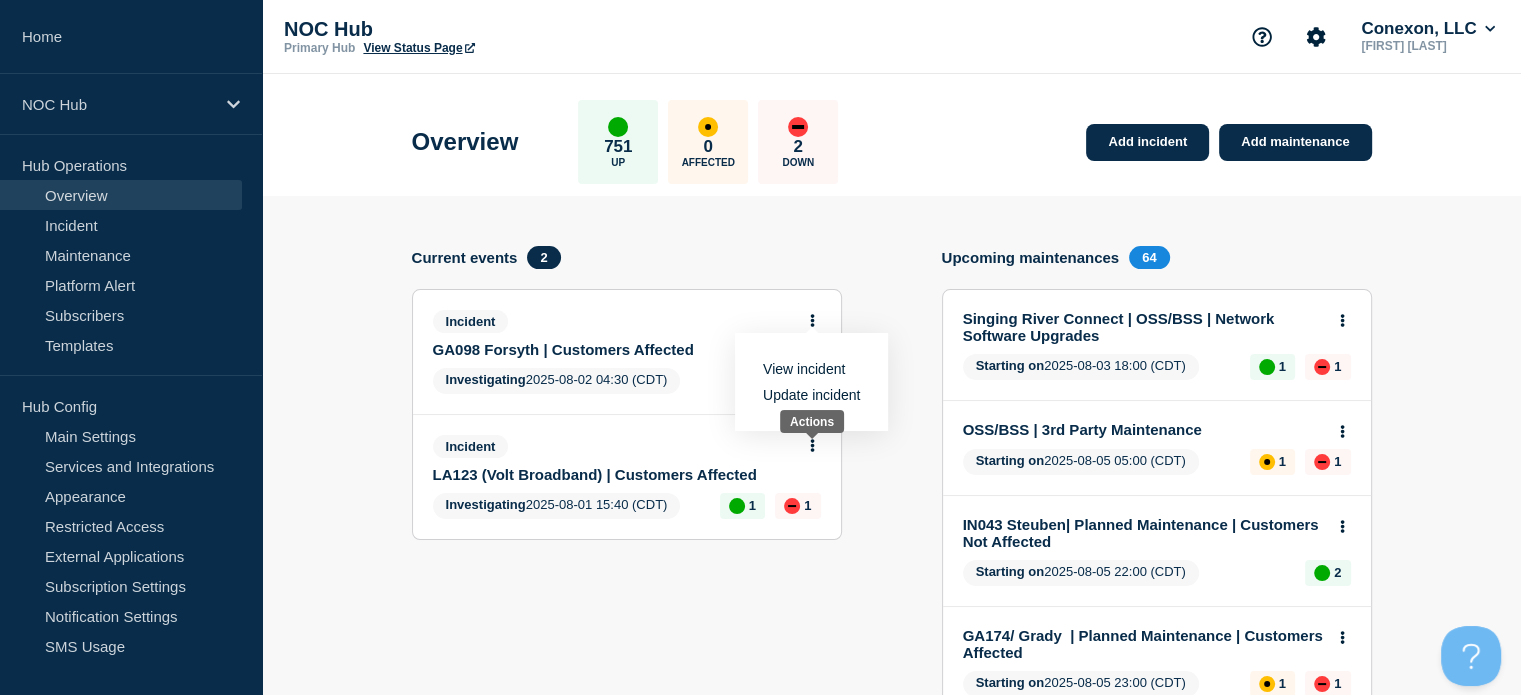 click 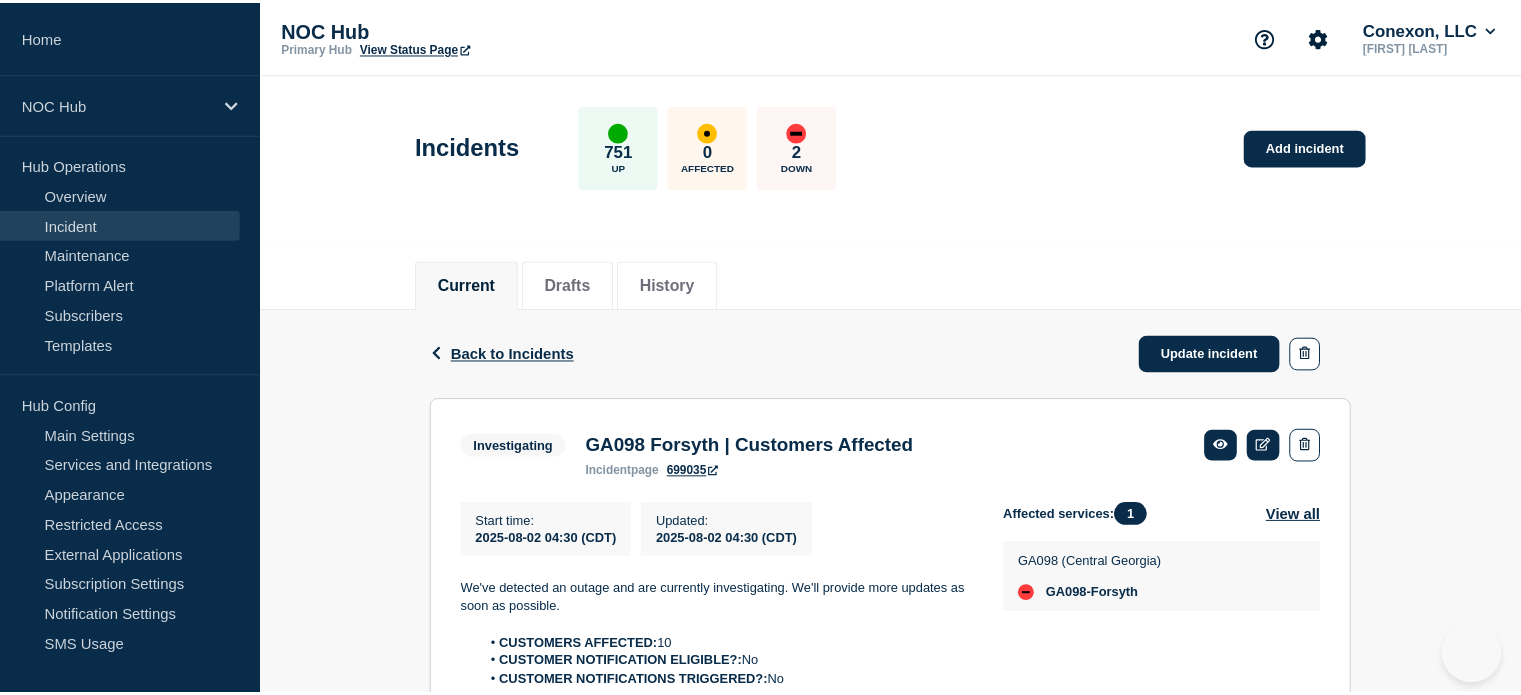 scroll, scrollTop: 0, scrollLeft: 0, axis: both 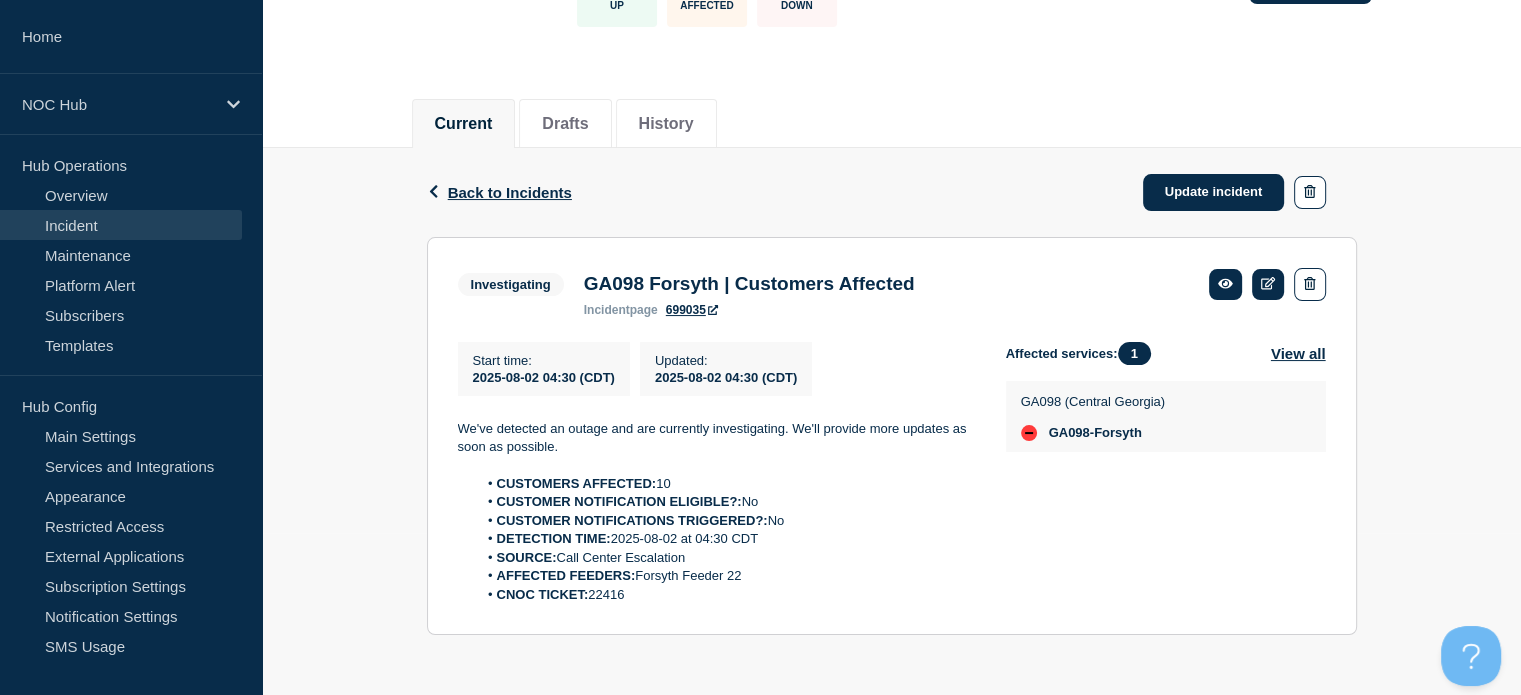 drag, startPoint x: 628, startPoint y: 595, endPoint x: 590, endPoint y: 597, distance: 38.052597 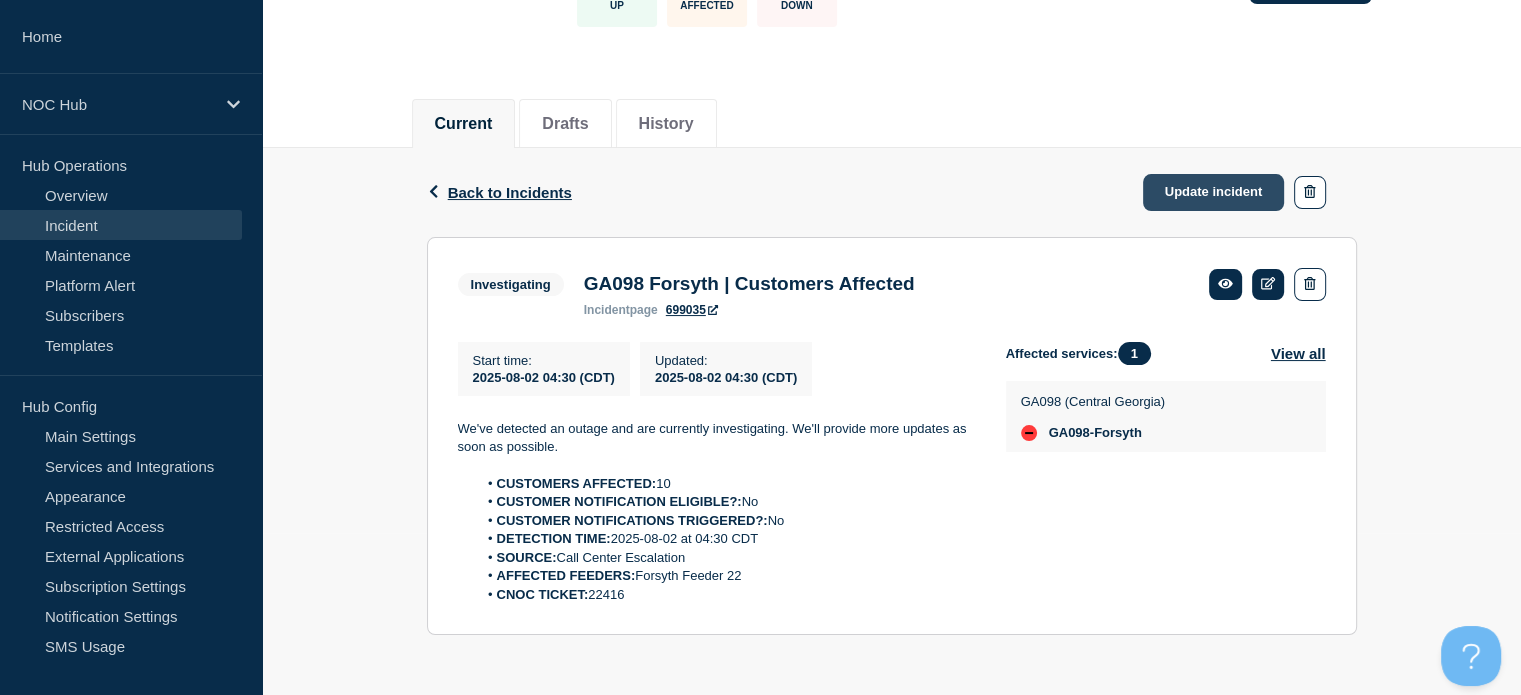 click on "Update incident" 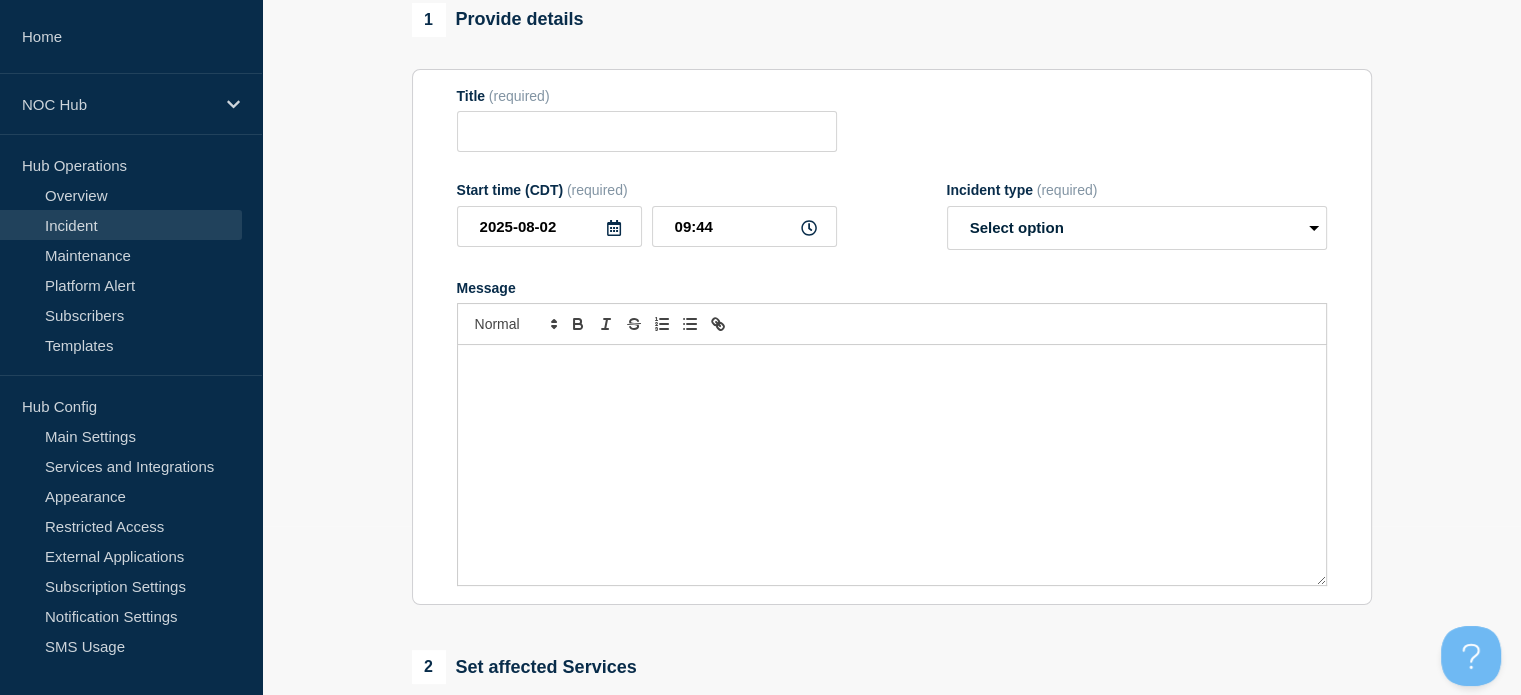 type on "GA098 Forsyth | Customers Affected" 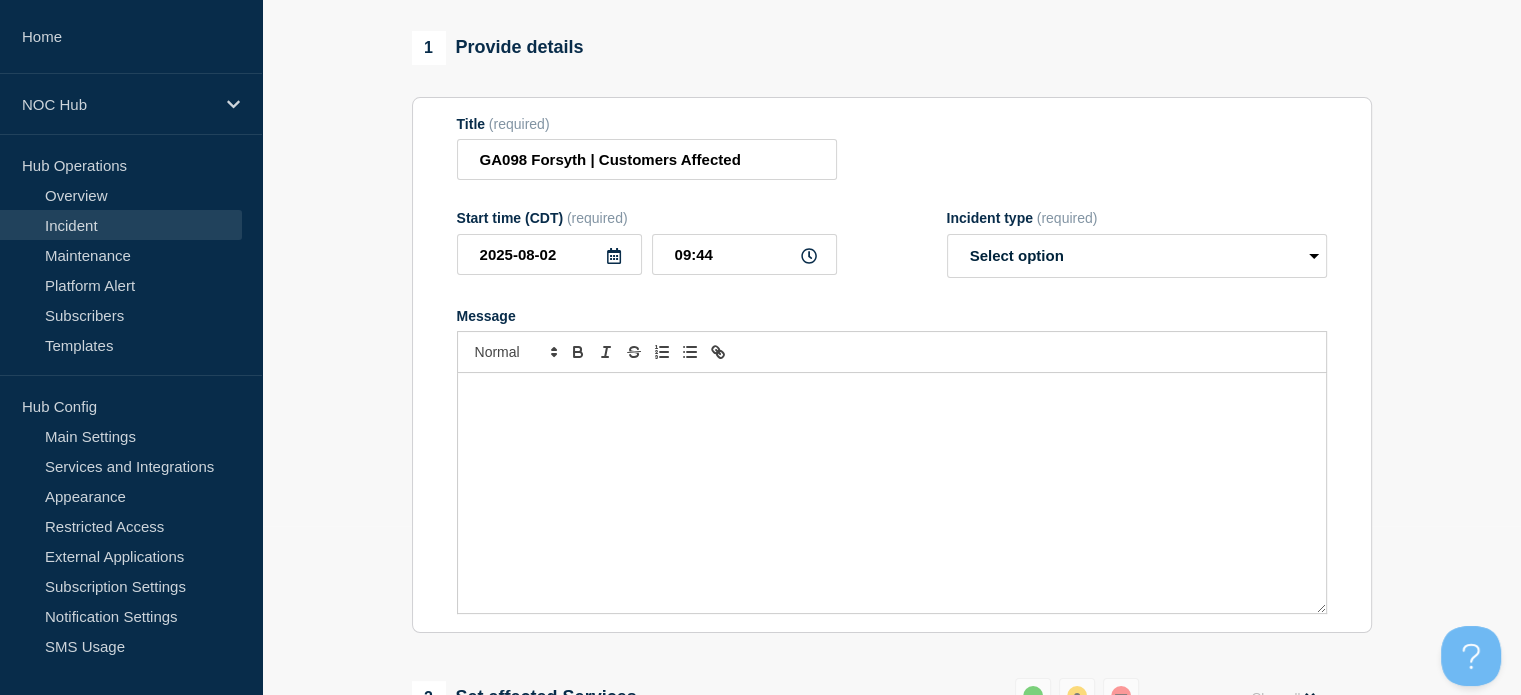 click at bounding box center (892, 493) 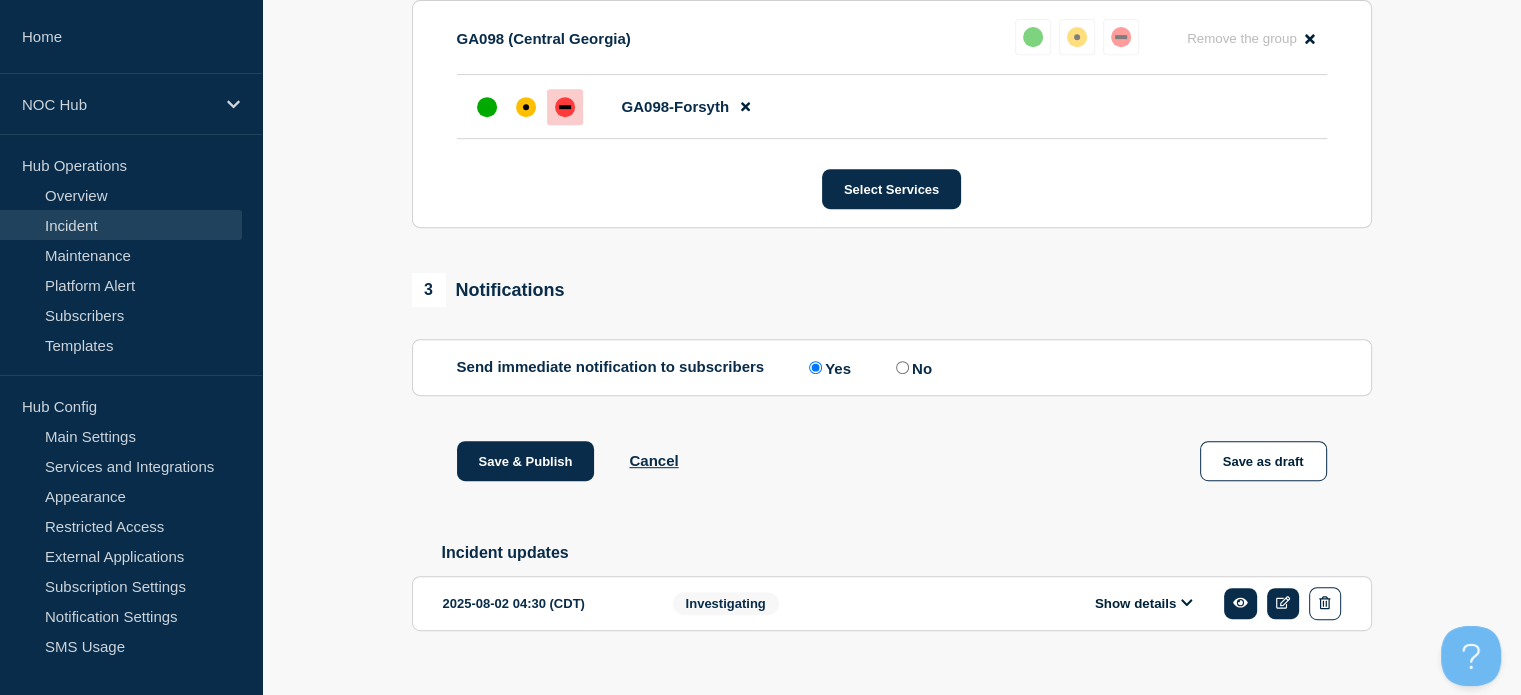 scroll, scrollTop: 965, scrollLeft: 0, axis: vertical 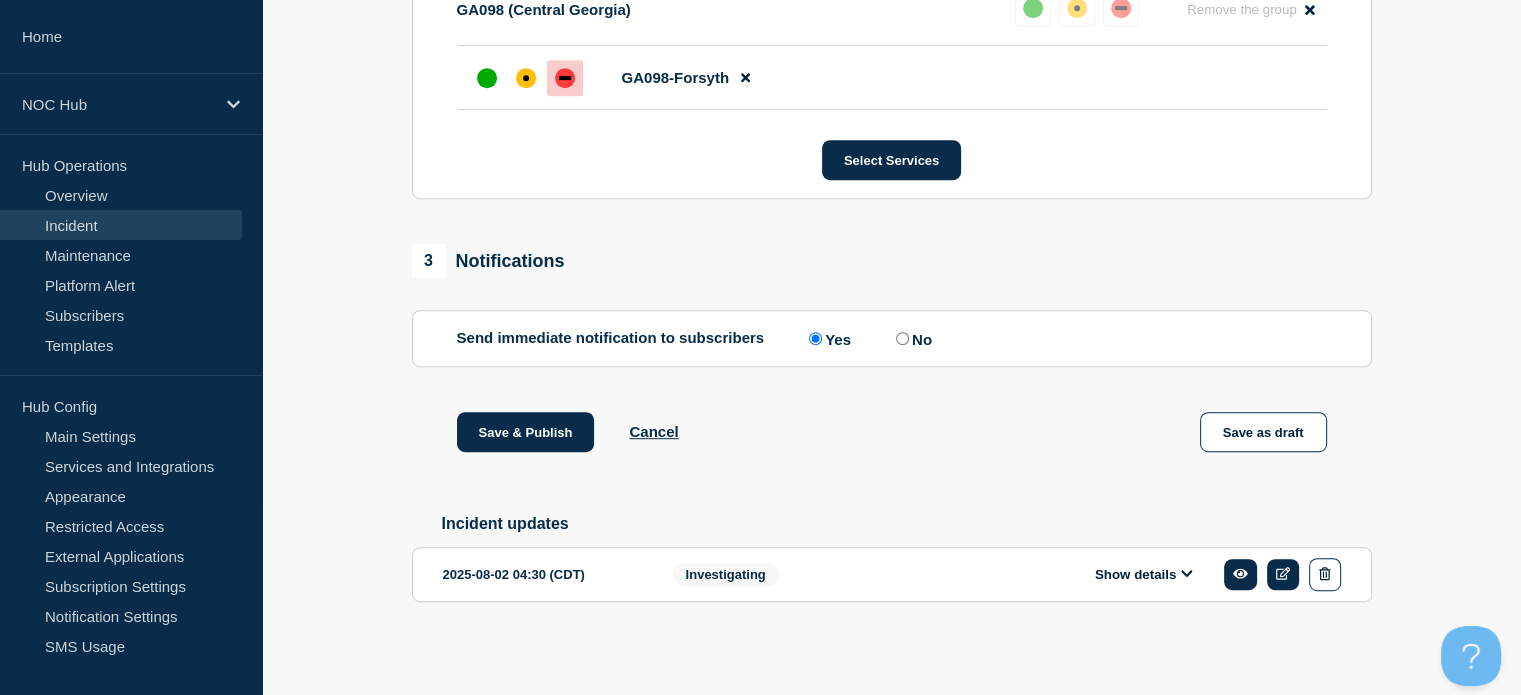 click on "Show details" at bounding box center [1149, 574] 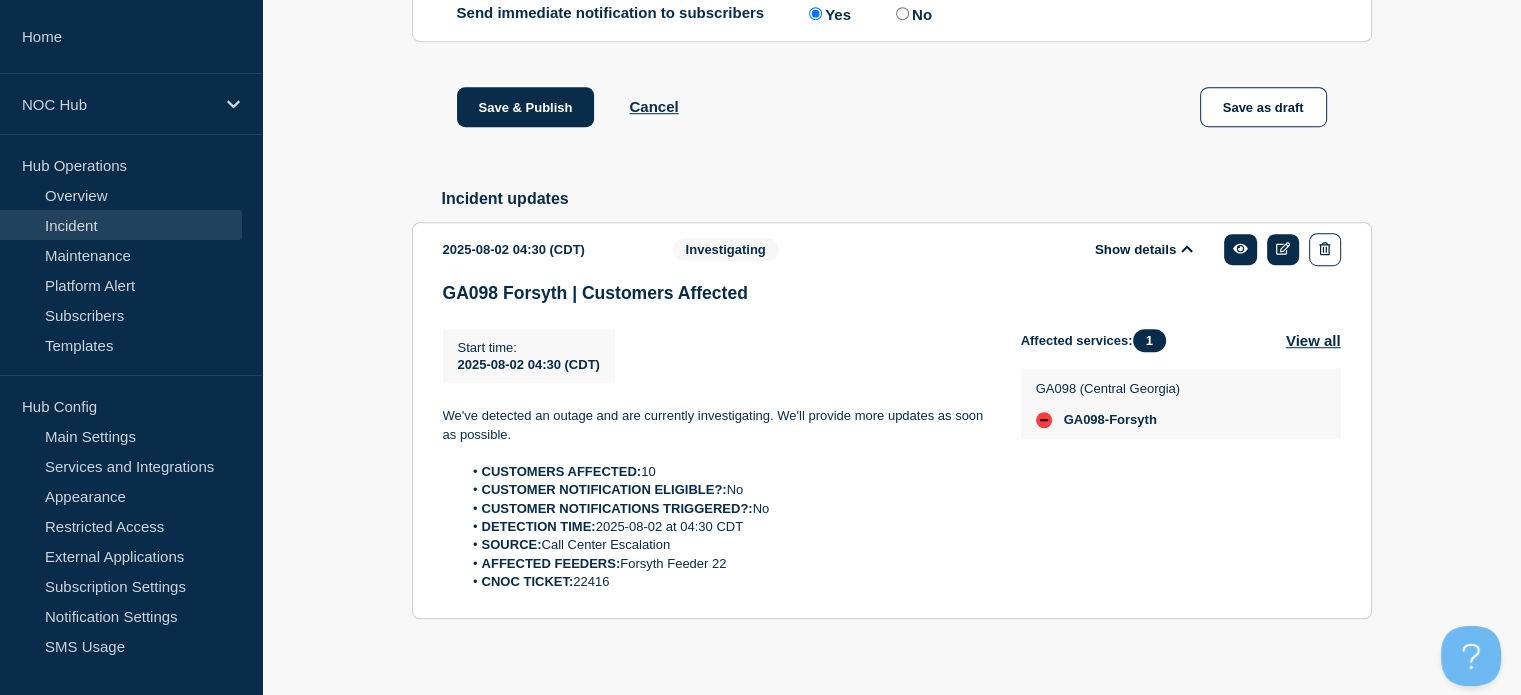 scroll, scrollTop: 1311, scrollLeft: 0, axis: vertical 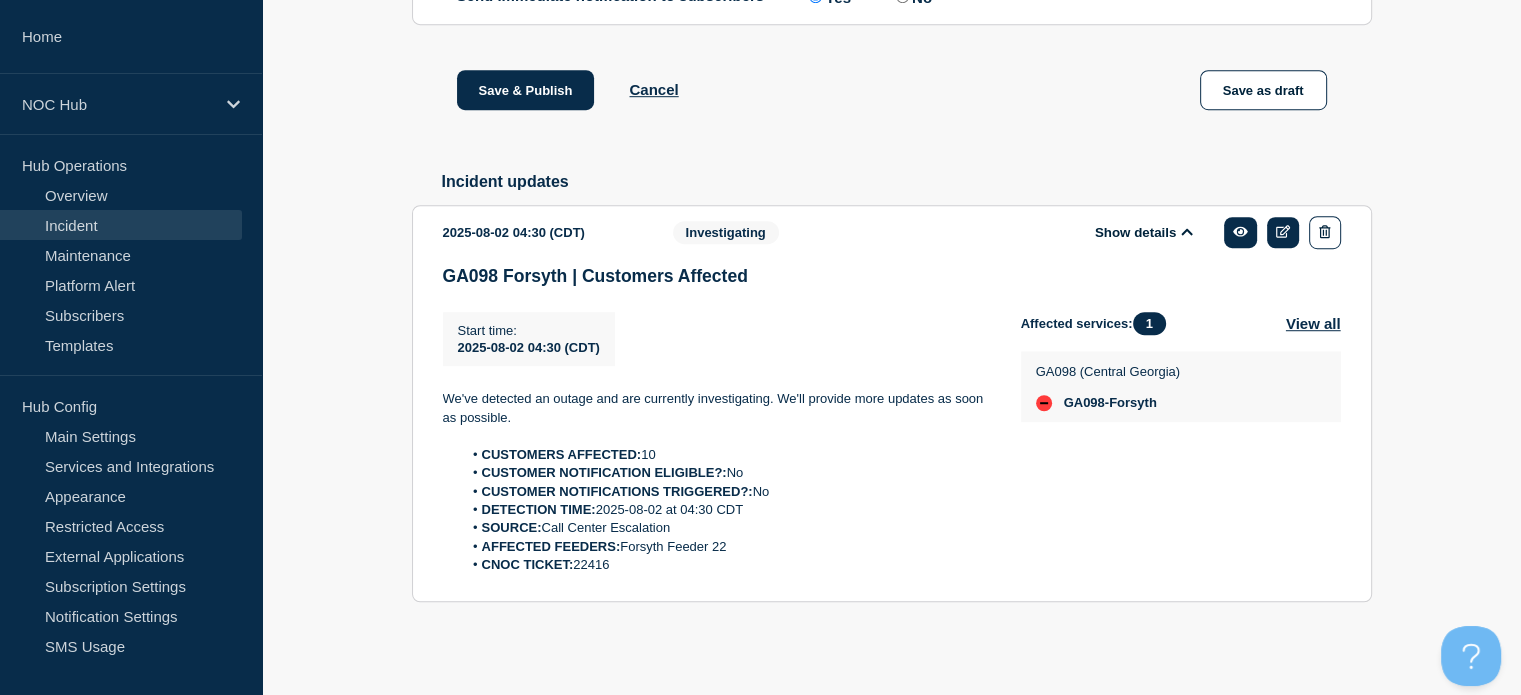 drag, startPoint x: 676, startPoint y: 573, endPoint x: 412, endPoint y: 398, distance: 316.7349 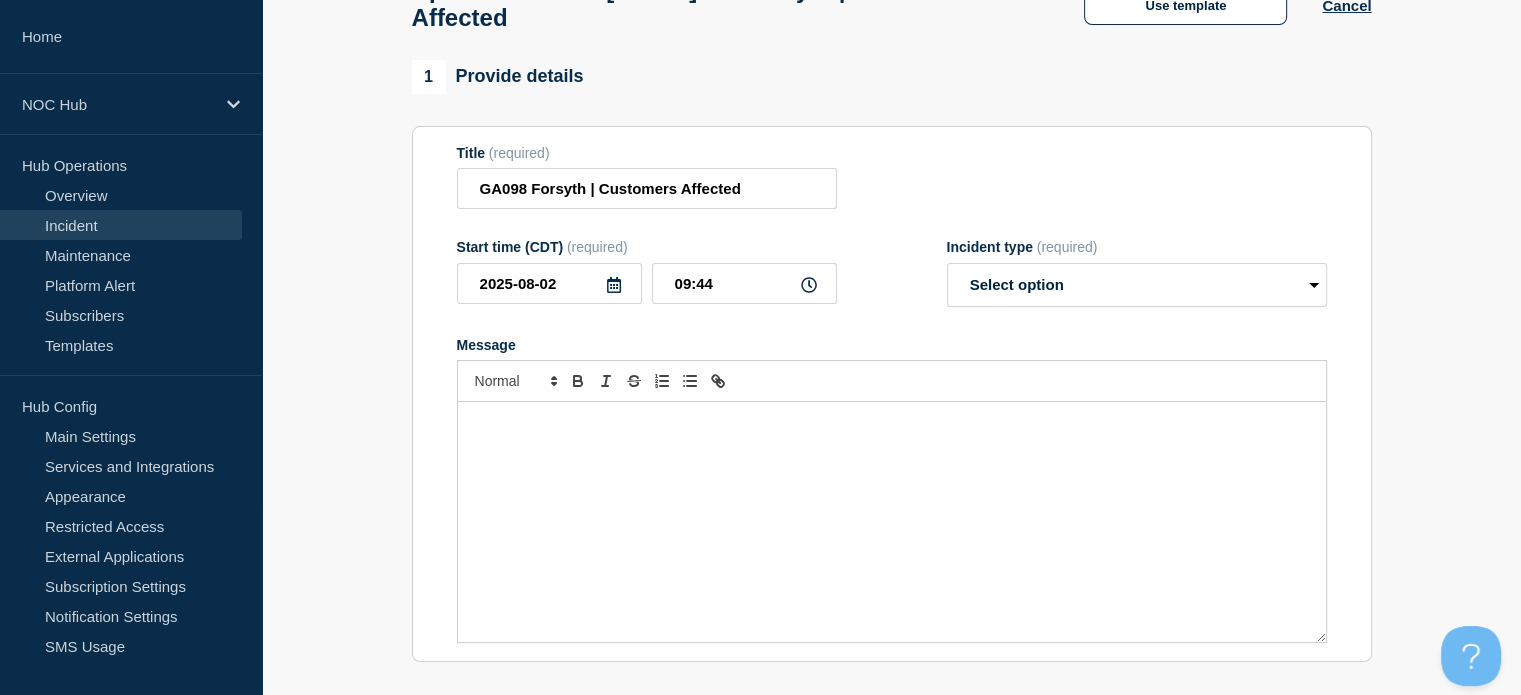 scroll, scrollTop: 200, scrollLeft: 0, axis: vertical 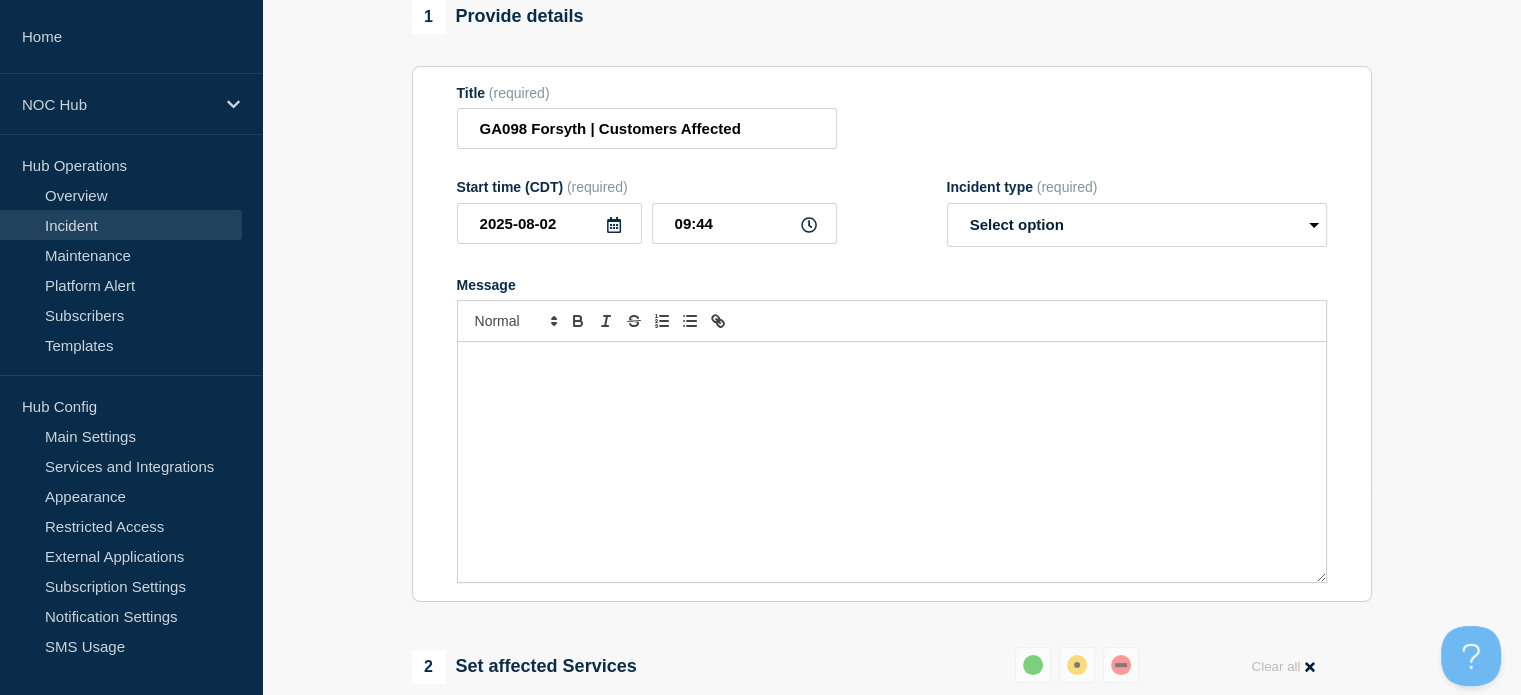 click at bounding box center (892, 462) 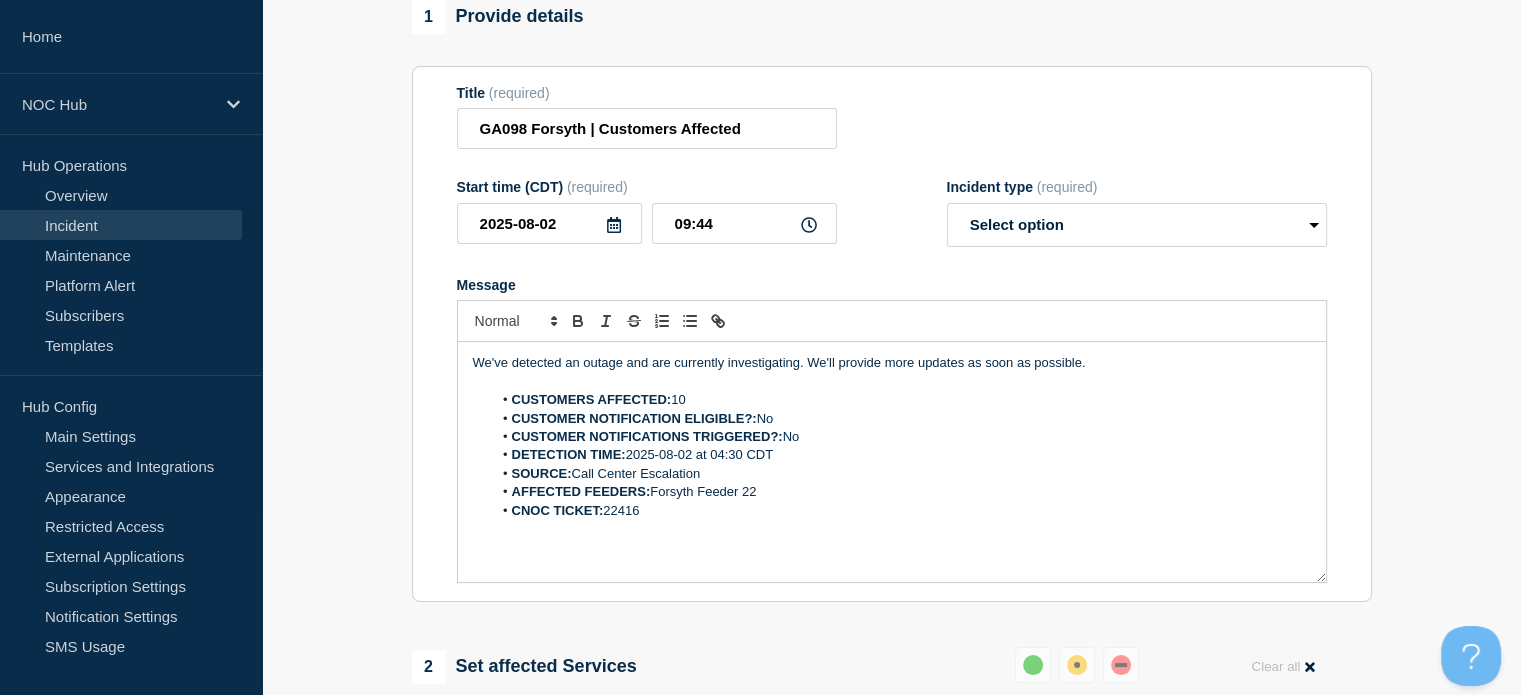 click on "We've detected an outage and are currently investigating. We'll provide more updates as soon as possible." at bounding box center (892, 363) 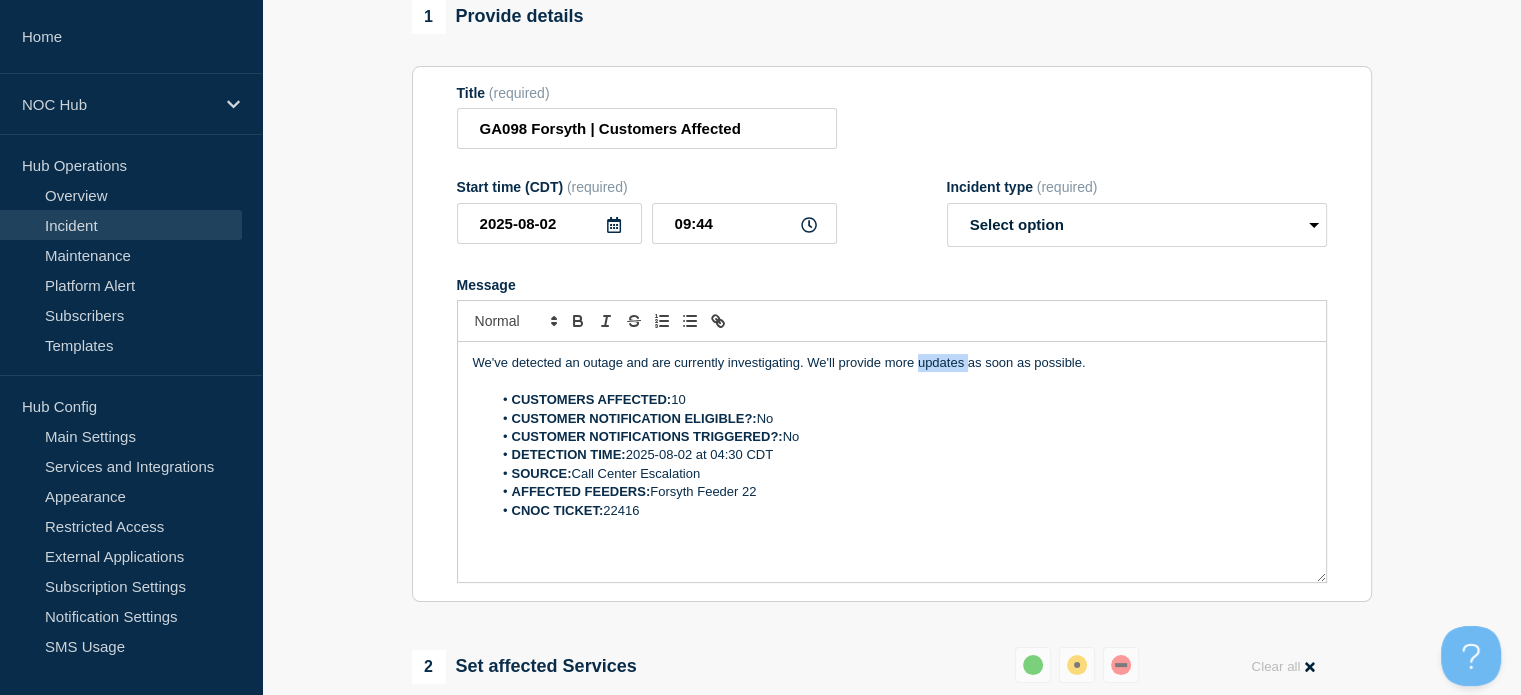 click on "We've detected an outage and are currently investigating. We'll provide more updates as soon as possible." at bounding box center (892, 363) 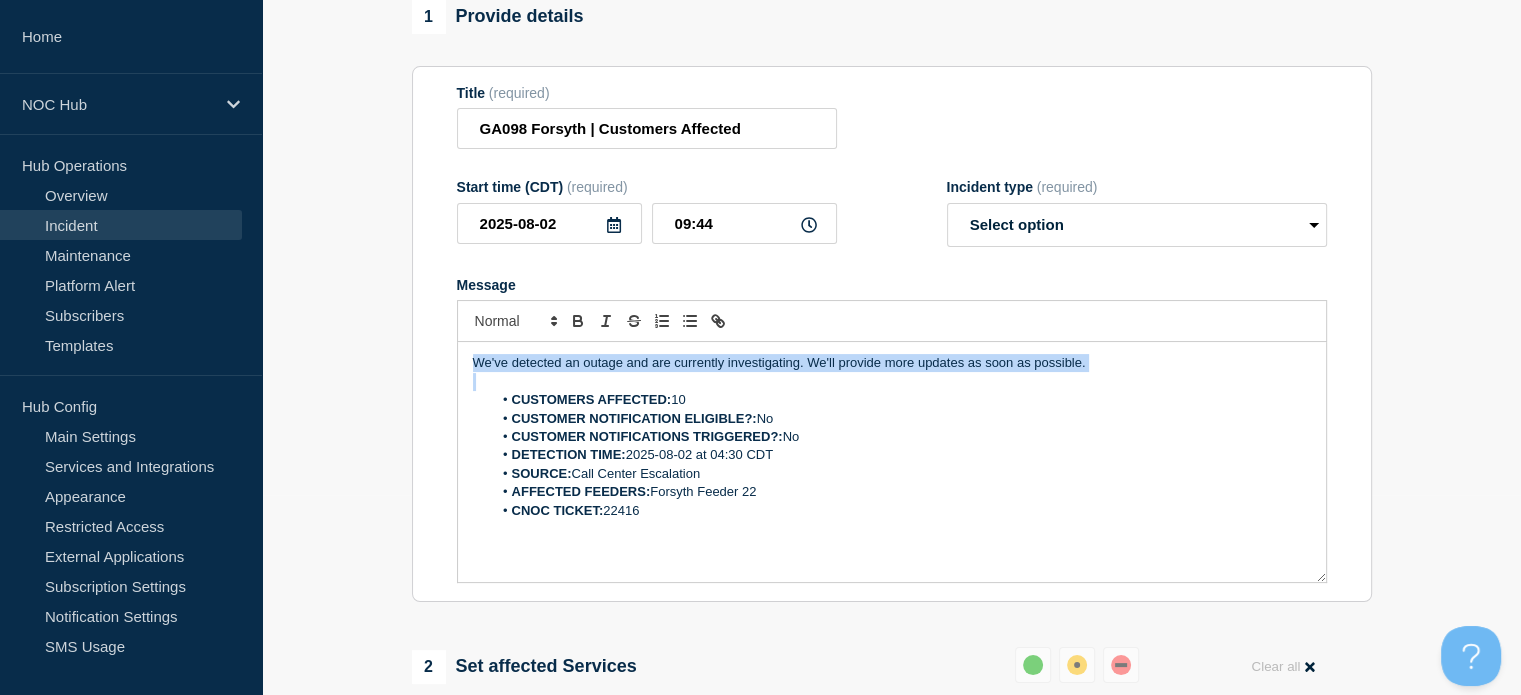click on "We've detected an outage and are currently investigating. We'll provide more updates as soon as possible." at bounding box center (892, 363) 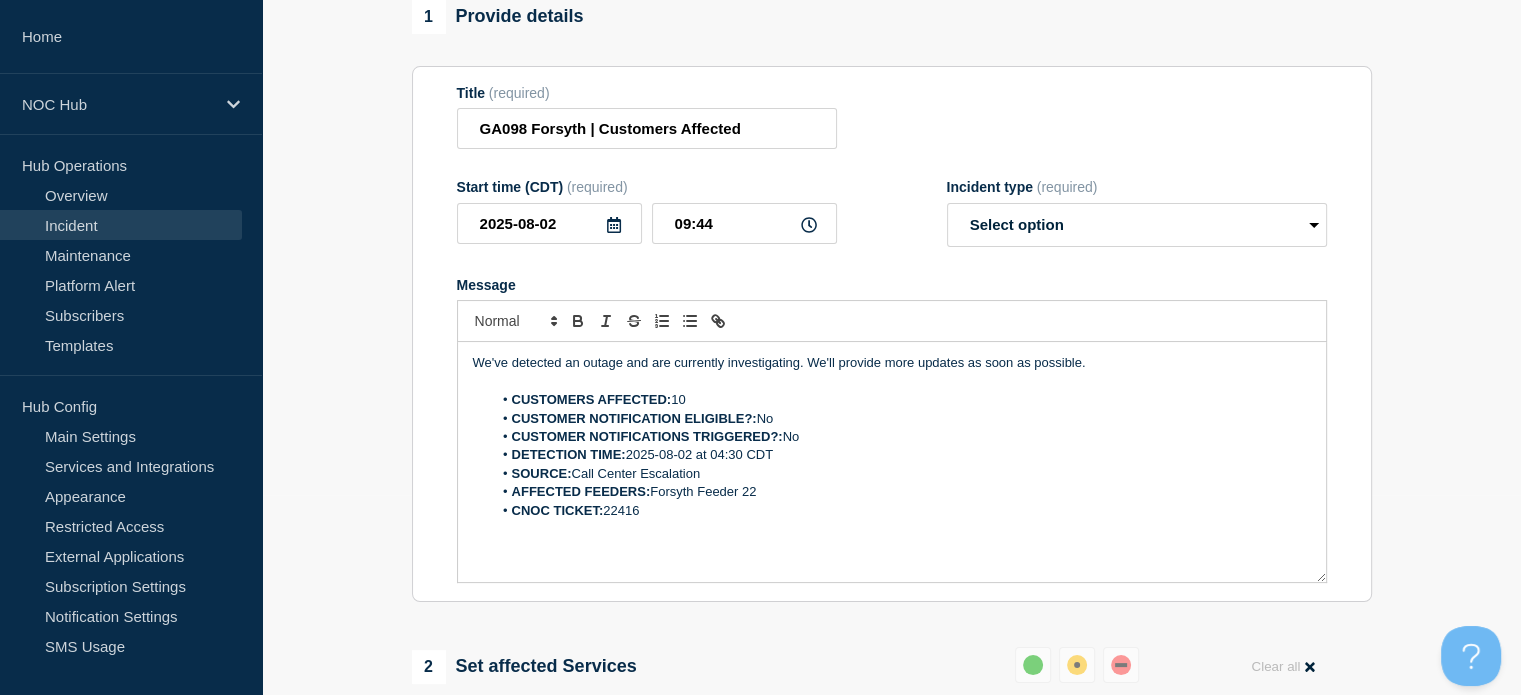 type 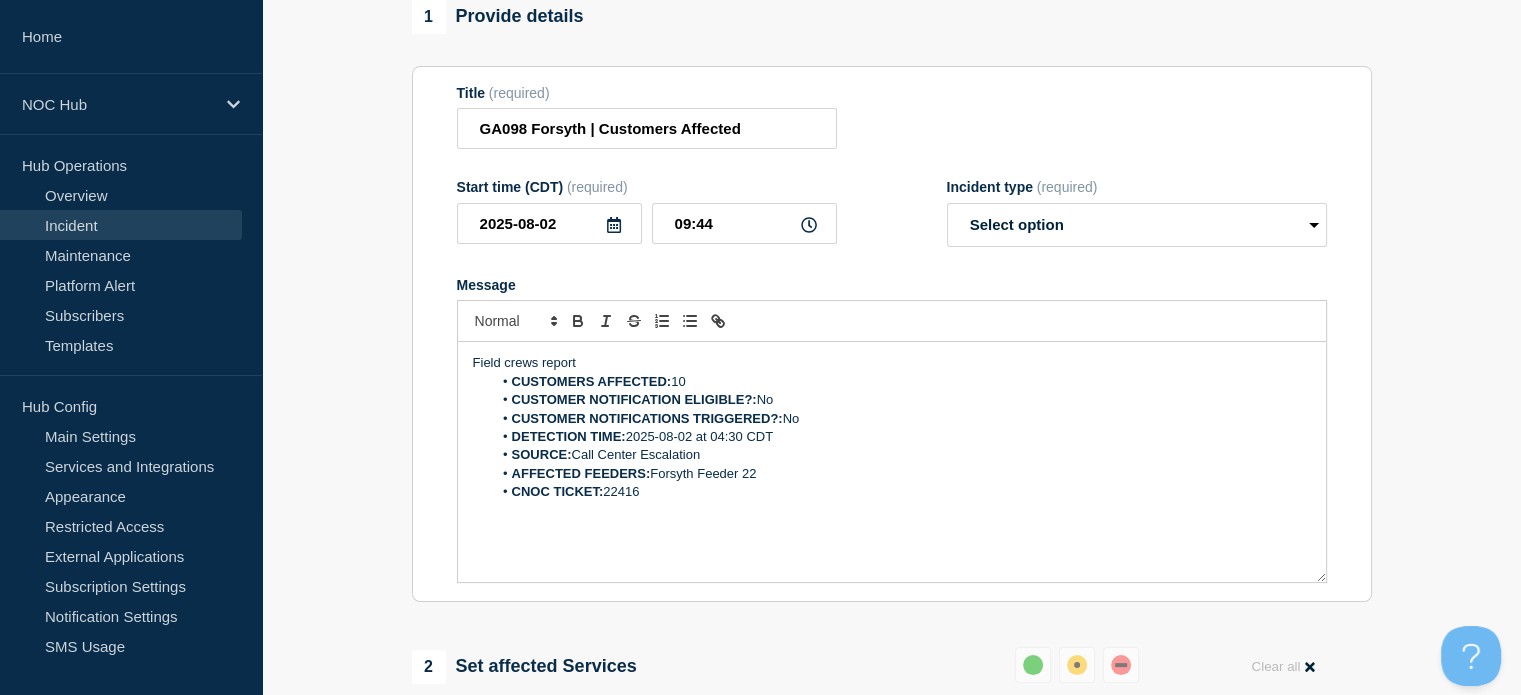 drag, startPoint x: 589, startPoint y: 373, endPoint x: 541, endPoint y: 377, distance: 48.166378 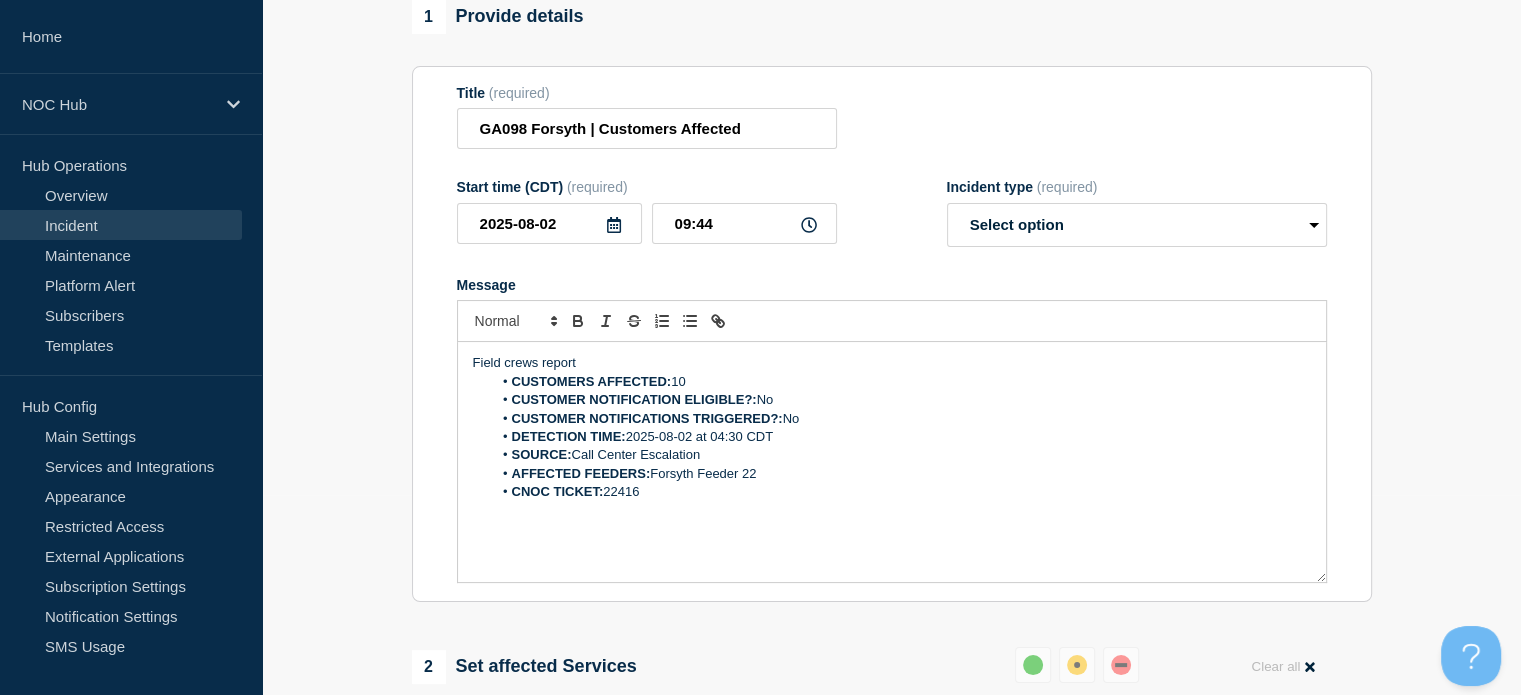 click on "Field crews report" at bounding box center [892, 363] 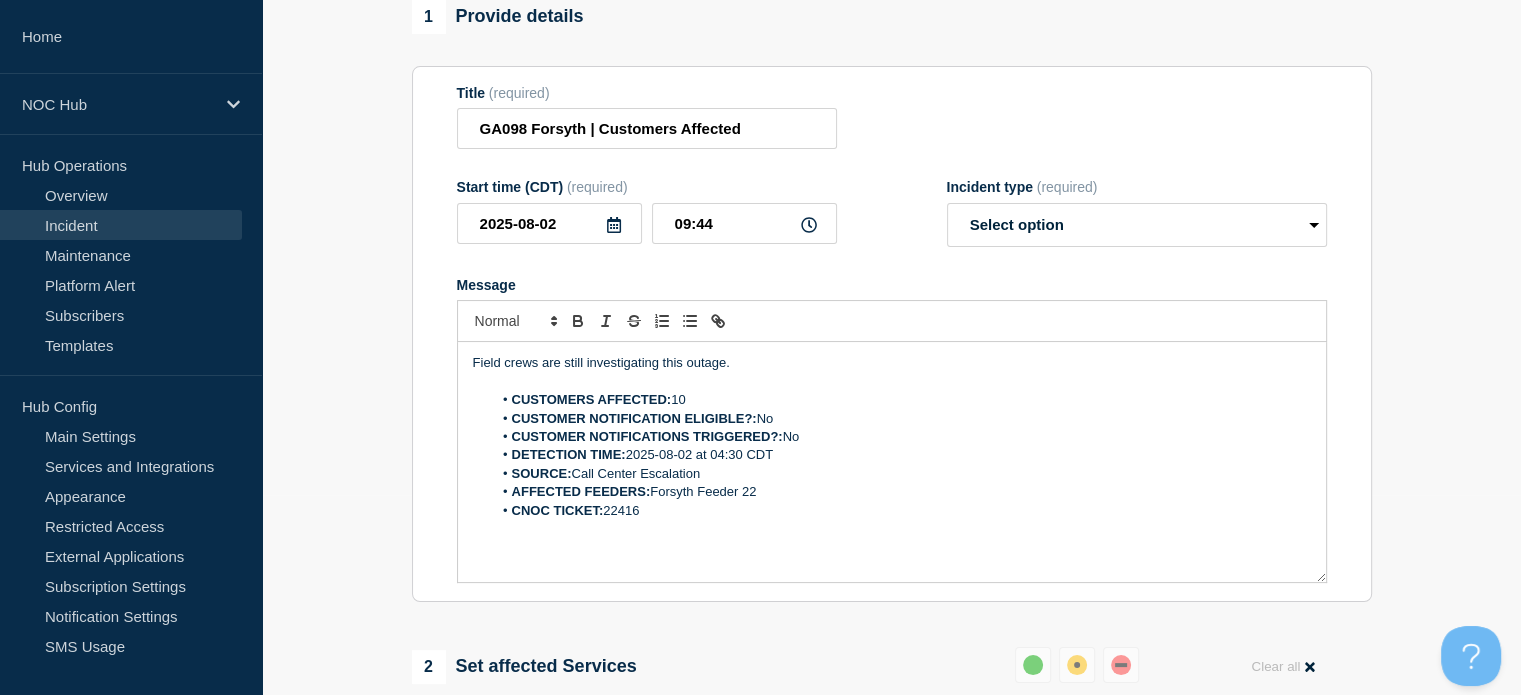 click on "Field crews are still investigating this outage." at bounding box center (892, 363) 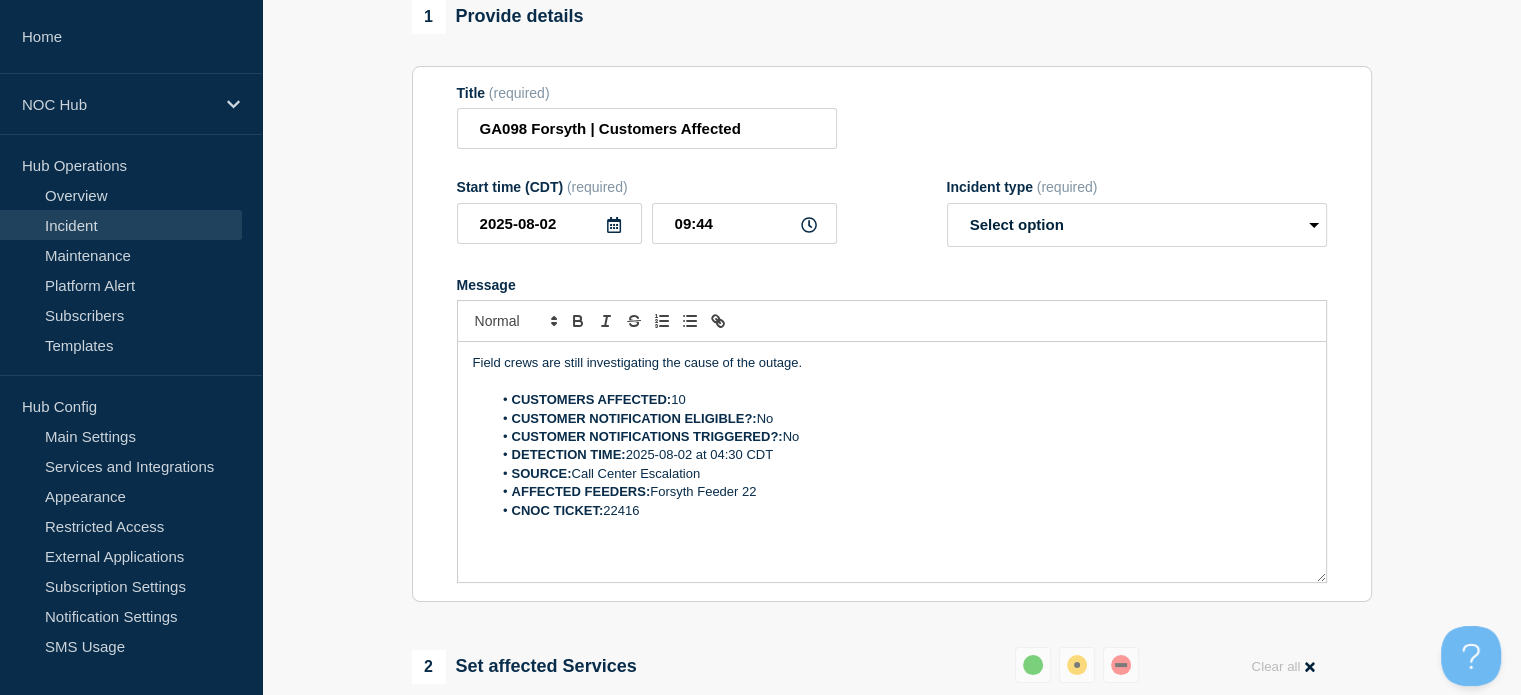 click on "Field crews are still investigating the cause of the outage. CUSTOMERS AFFECTED: [NUMBER] CUSTOMER NOTIFICATION ELIGIBLE?: No CUSTOMER NOTIFICATIONS TRIGGERED?: No DETECTION TIME: [DATE] at [TIME] [TIMEZONE] SOURCE: Call Center Escalation AFFECTED FEEDERS: Forsyth Feeder 22 CNOC TICKET: 22416" at bounding box center [892, 462] 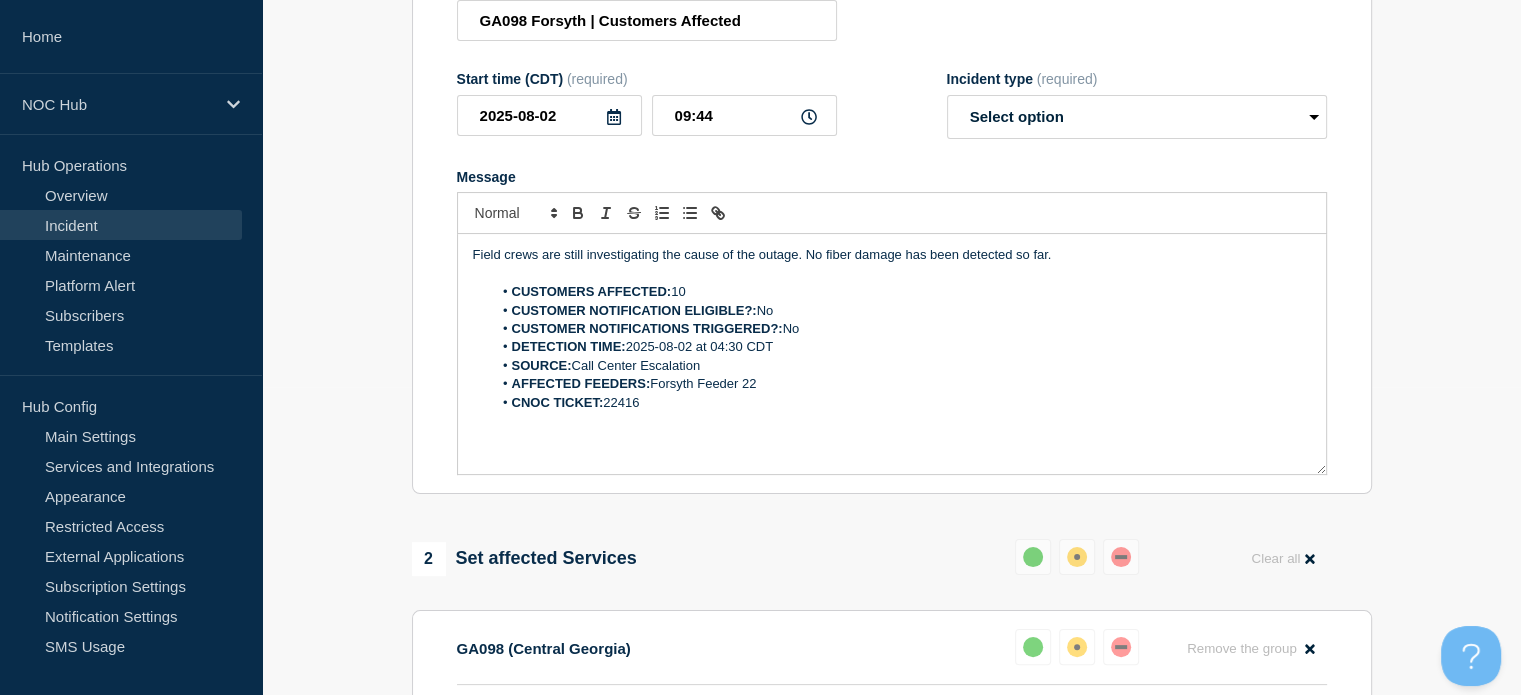 scroll, scrollTop: 600, scrollLeft: 0, axis: vertical 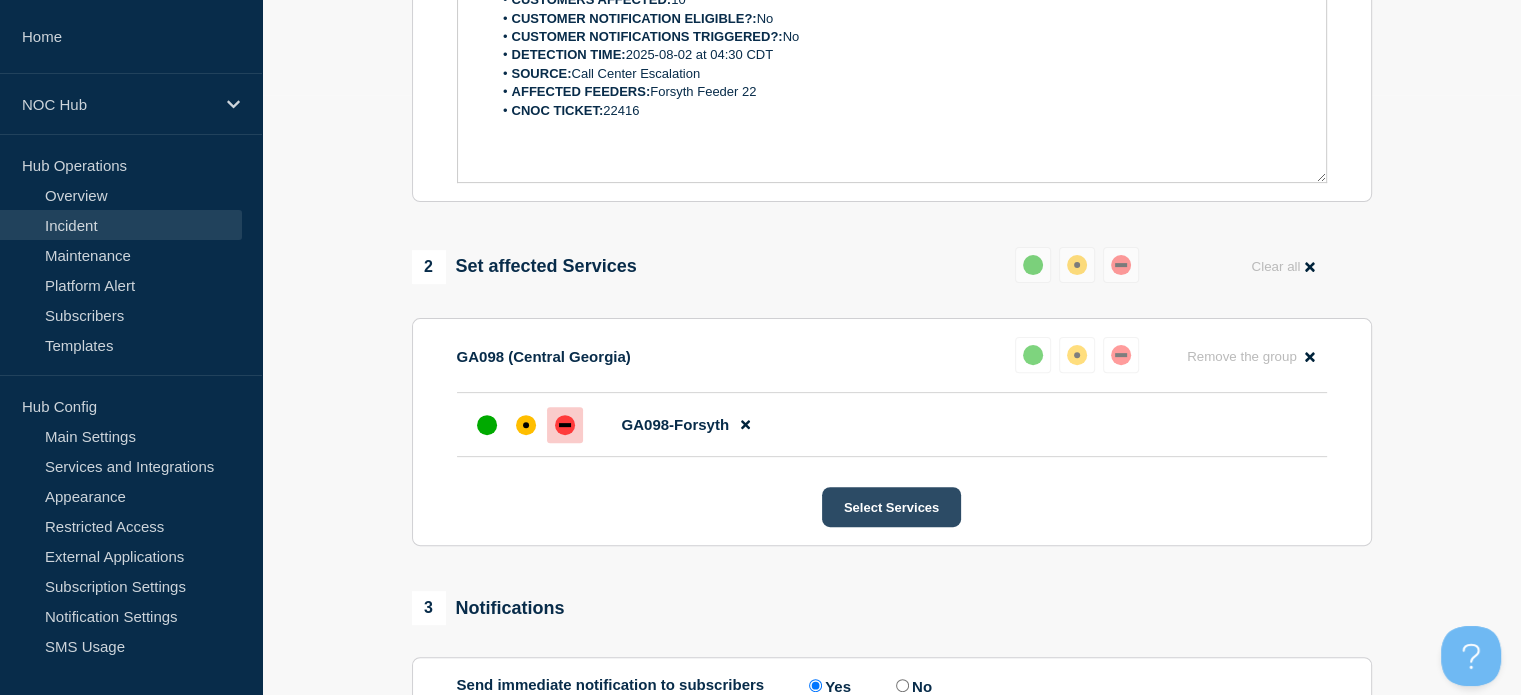 click on "Select Services" at bounding box center [891, 507] 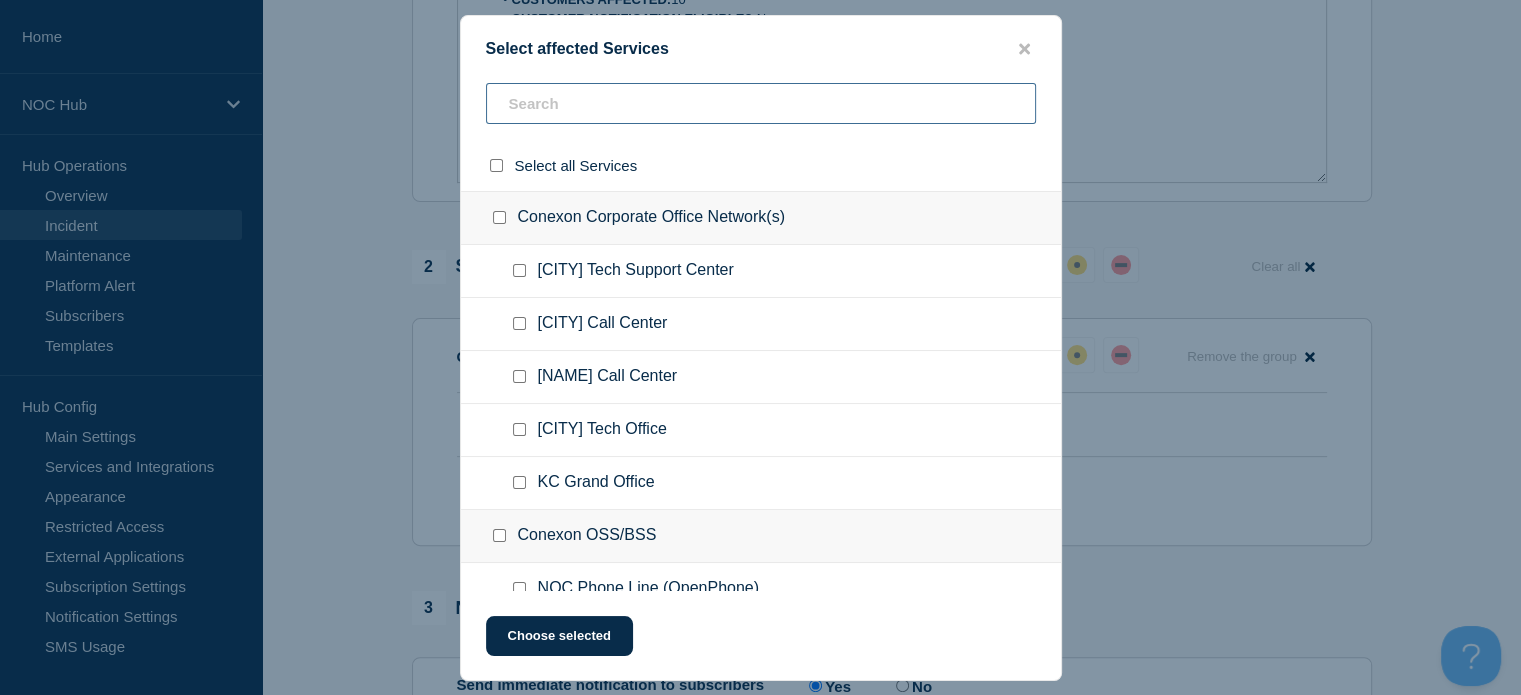 click at bounding box center [761, 103] 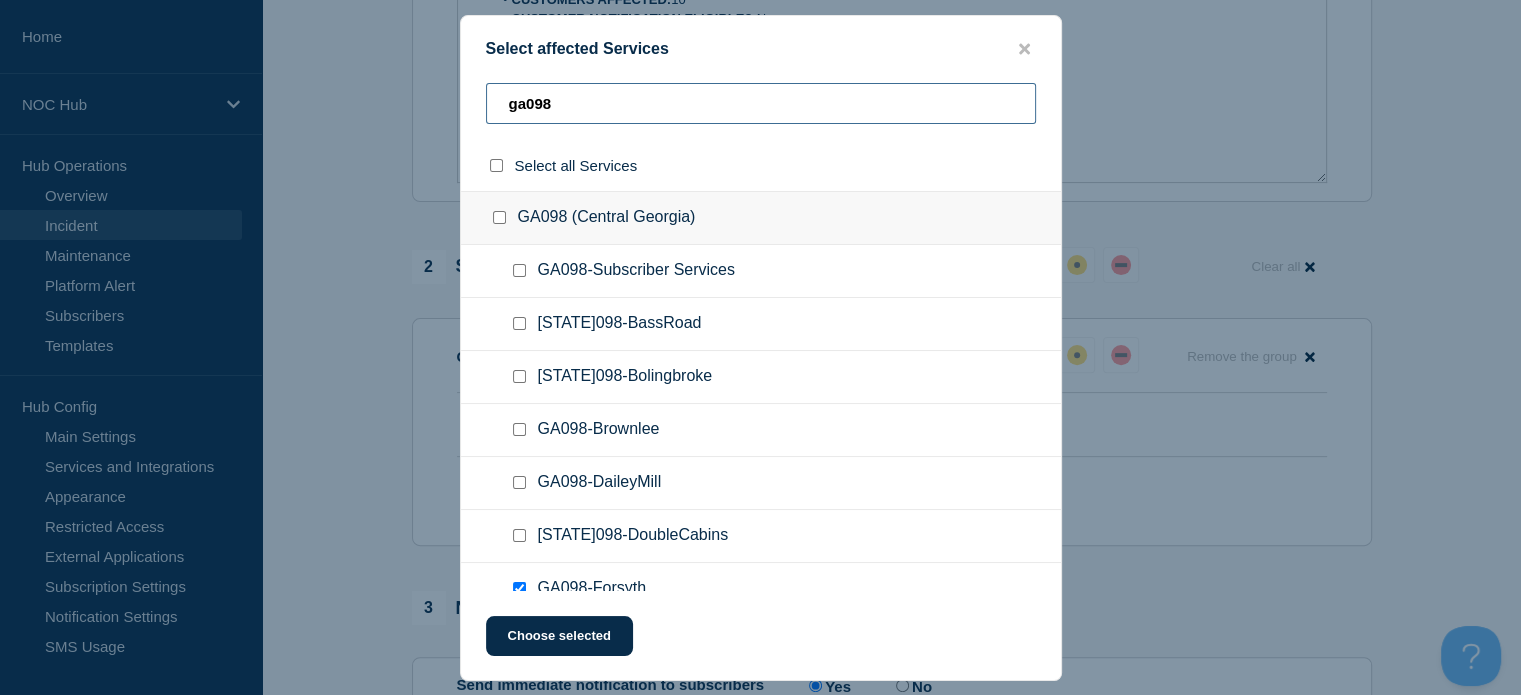 type on "ga098" 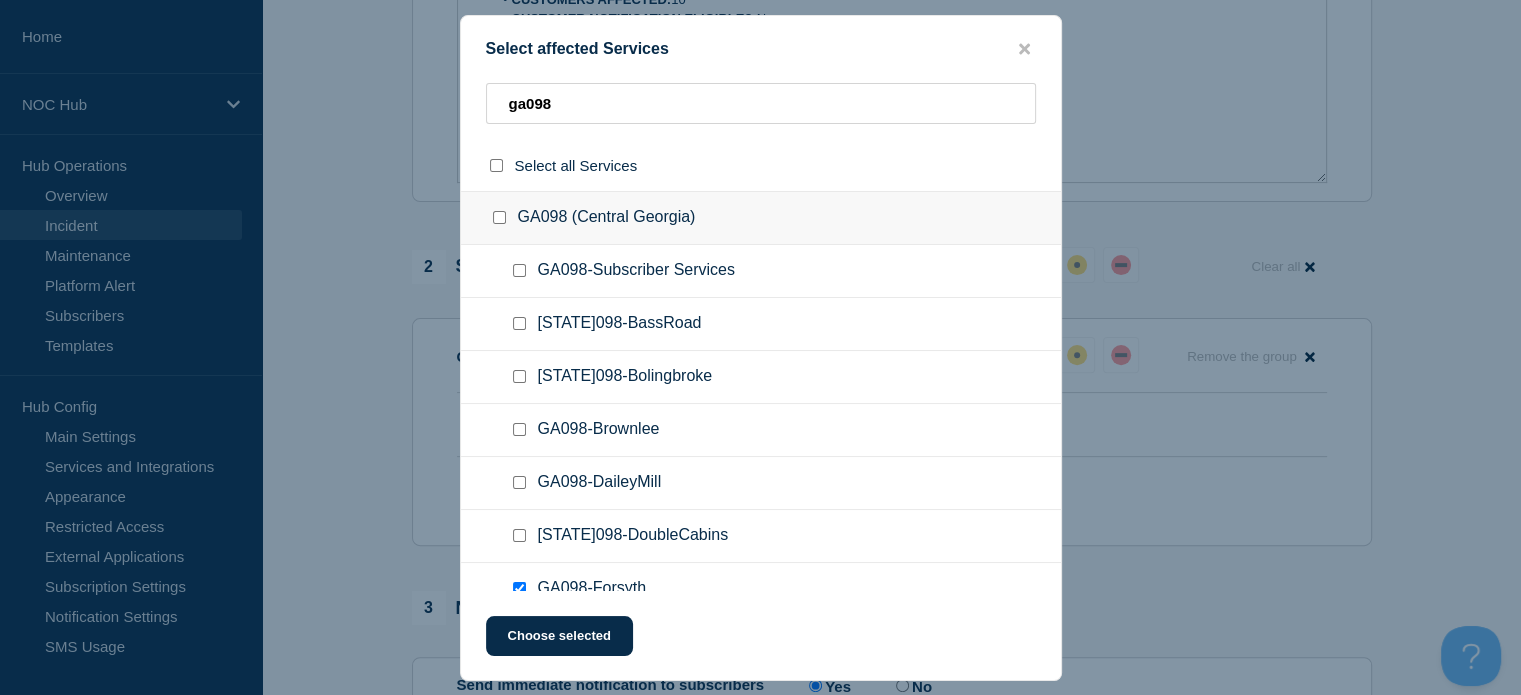 click at bounding box center (519, 270) 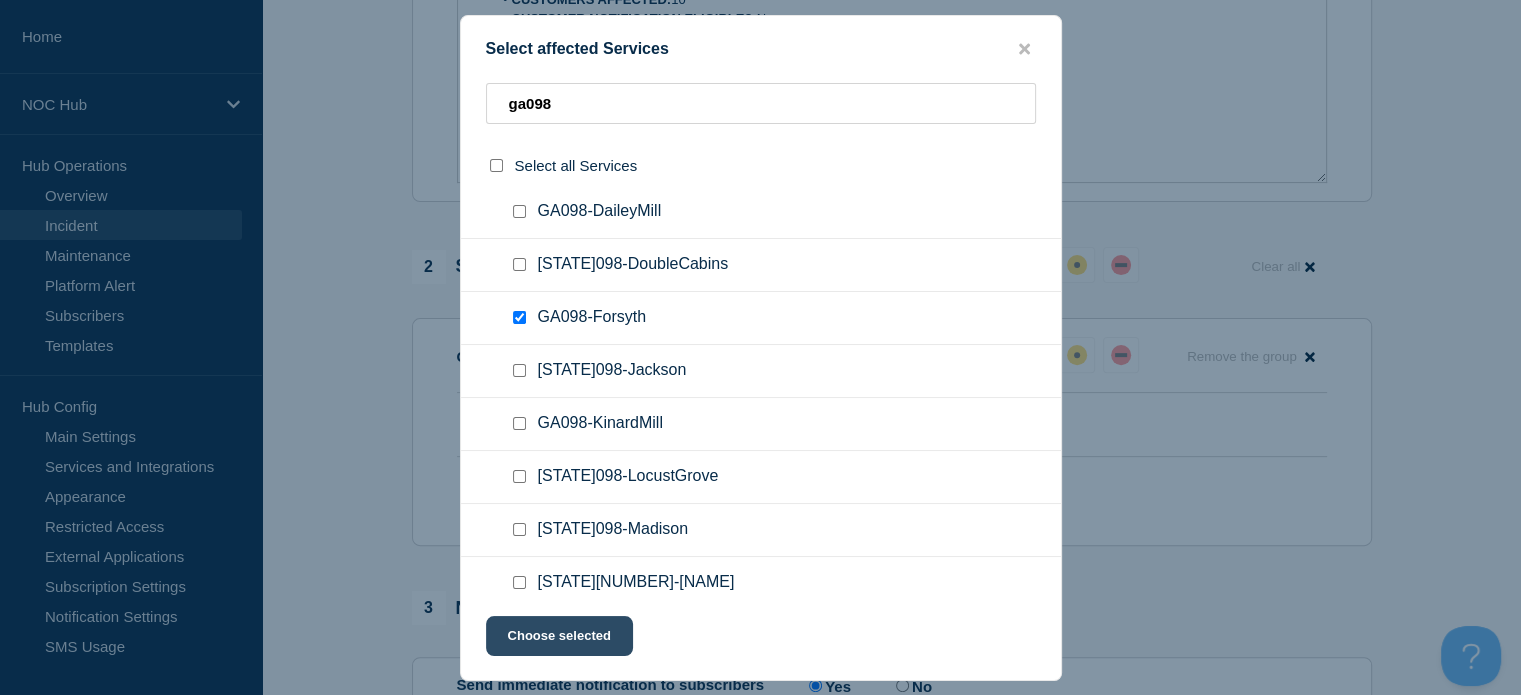 scroll, scrollTop: 300, scrollLeft: 0, axis: vertical 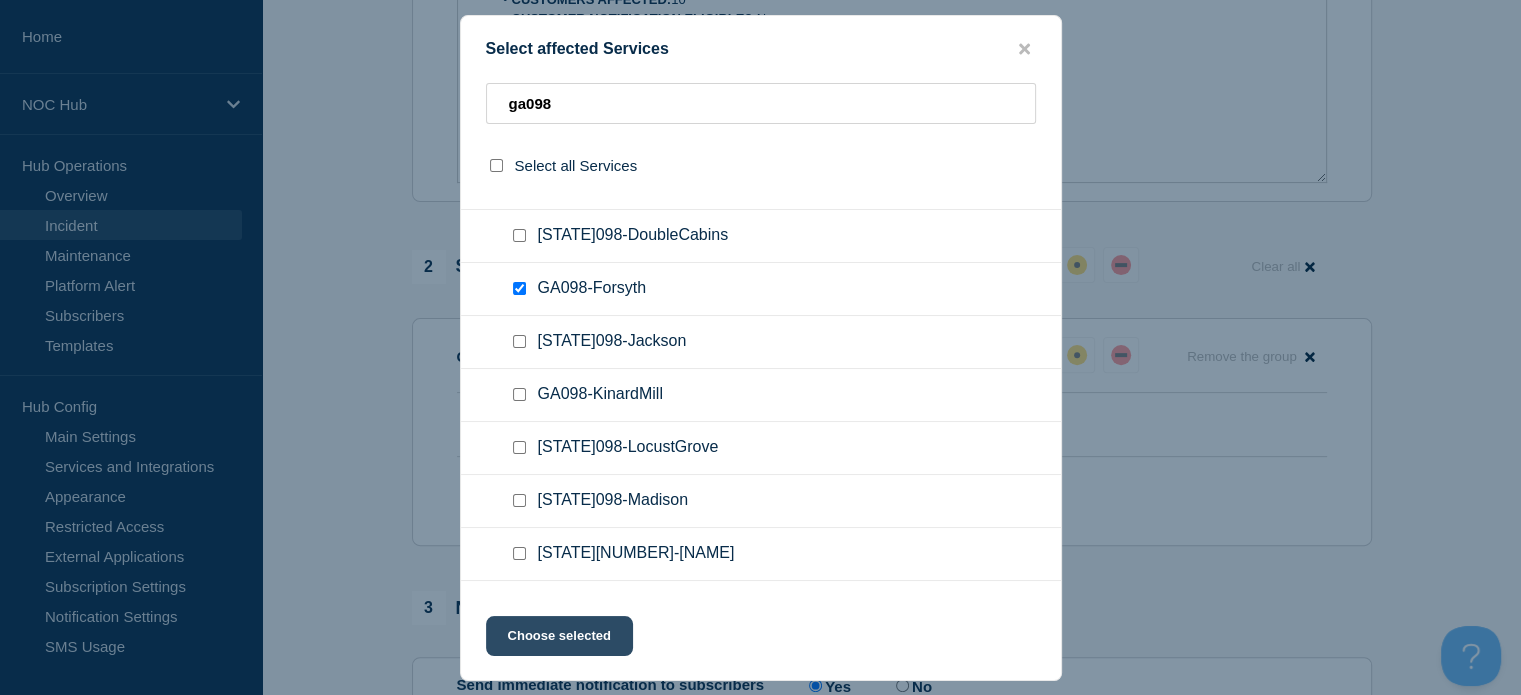 click on "Choose selected" 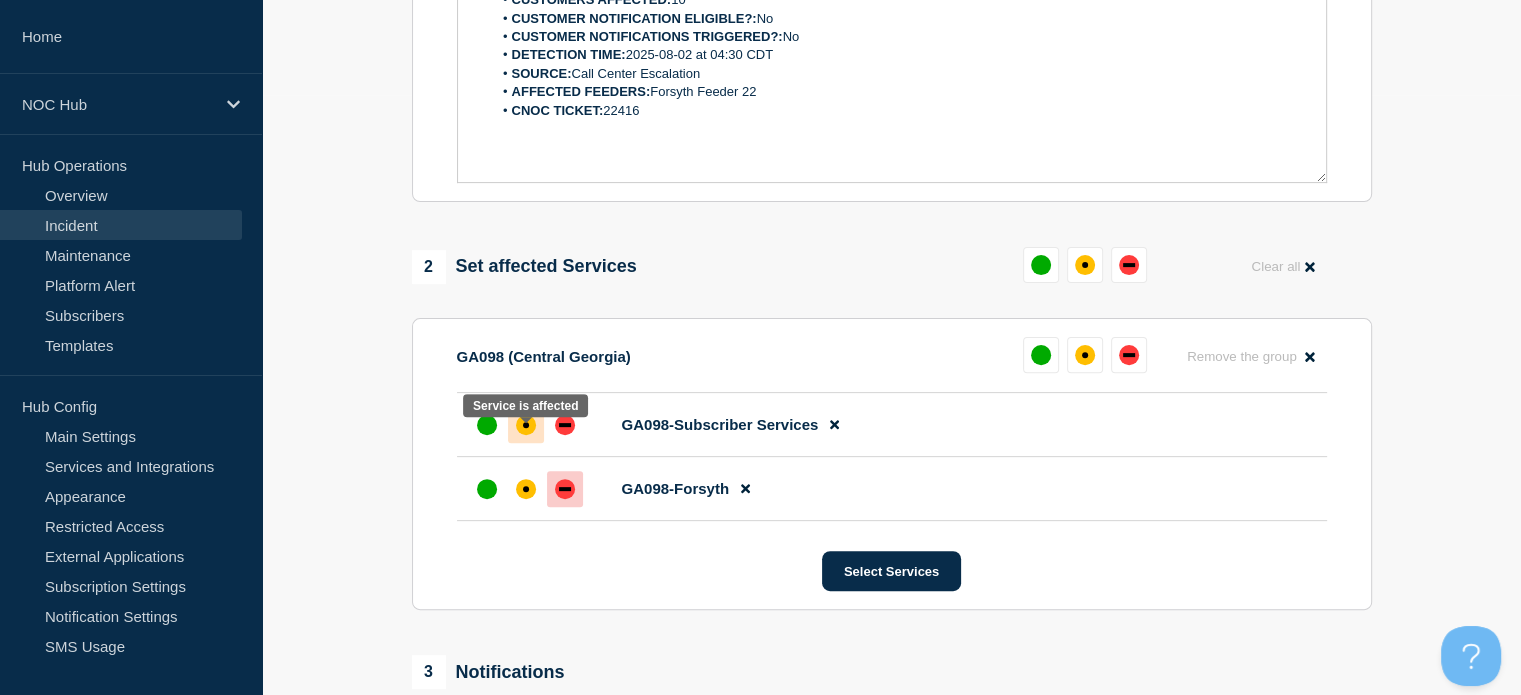 click at bounding box center (526, 425) 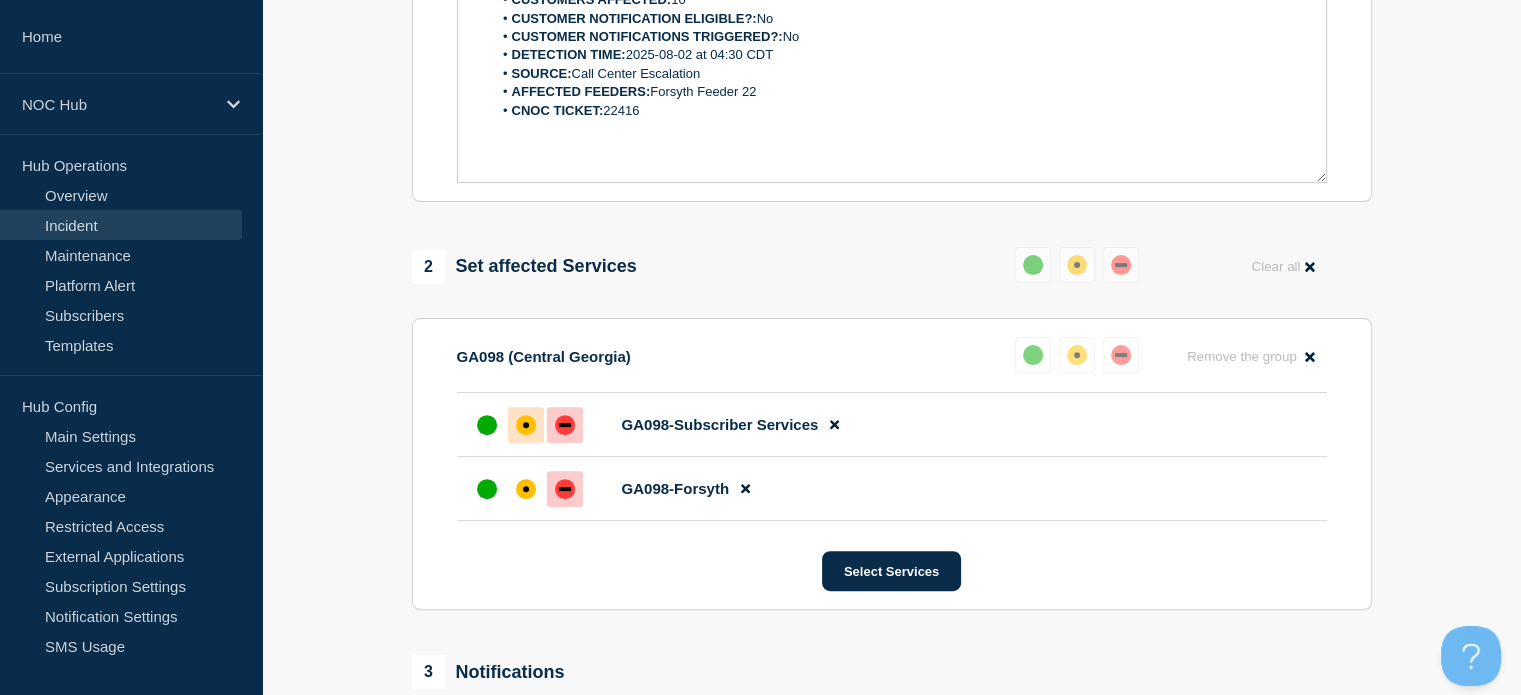 click at bounding box center (565, 425) 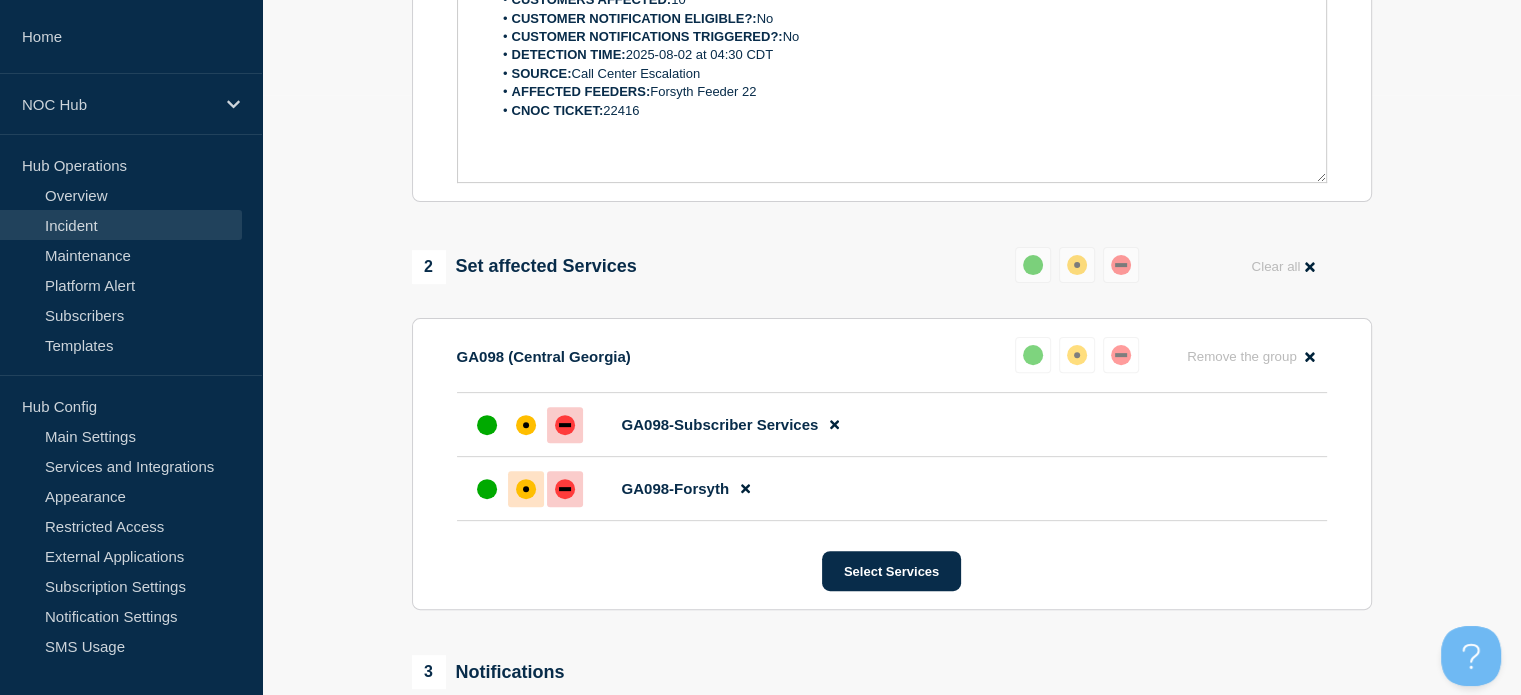 click at bounding box center (526, 489) 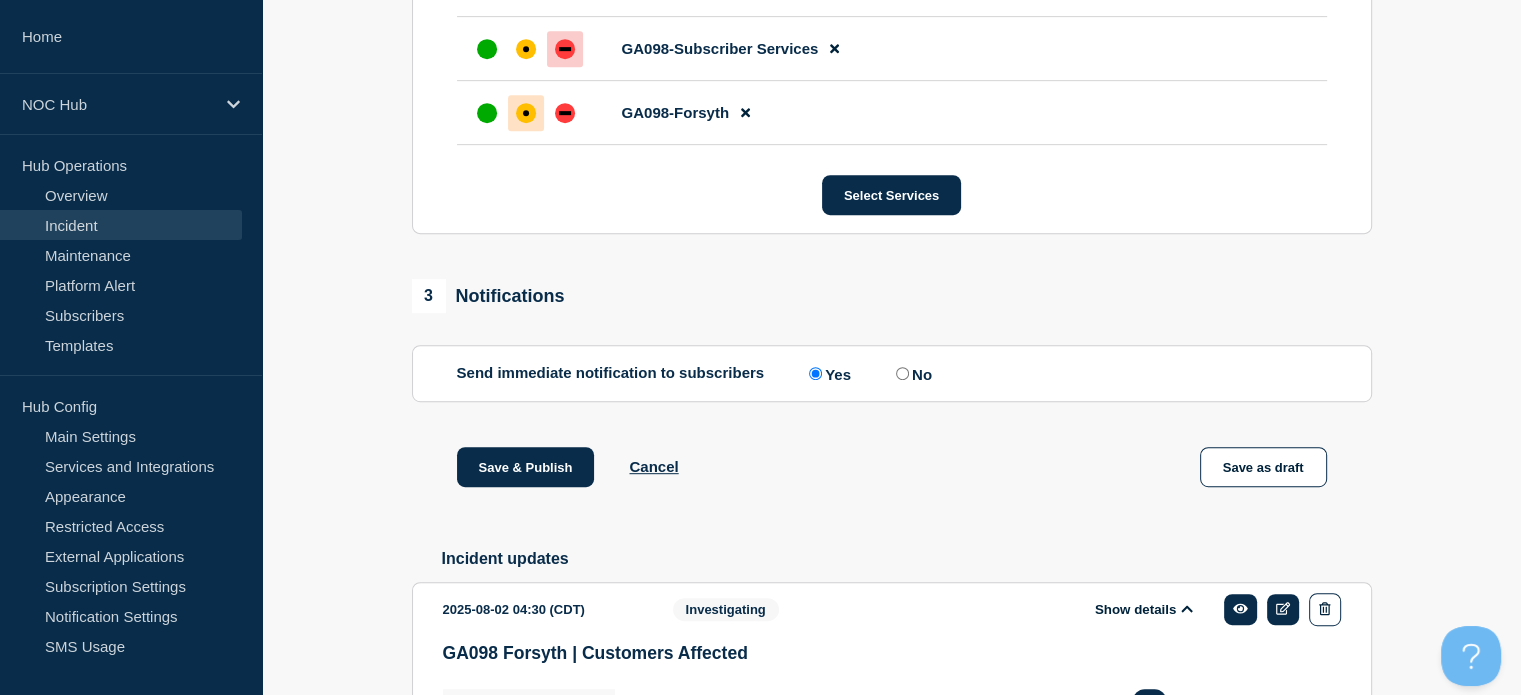 scroll, scrollTop: 376, scrollLeft: 0, axis: vertical 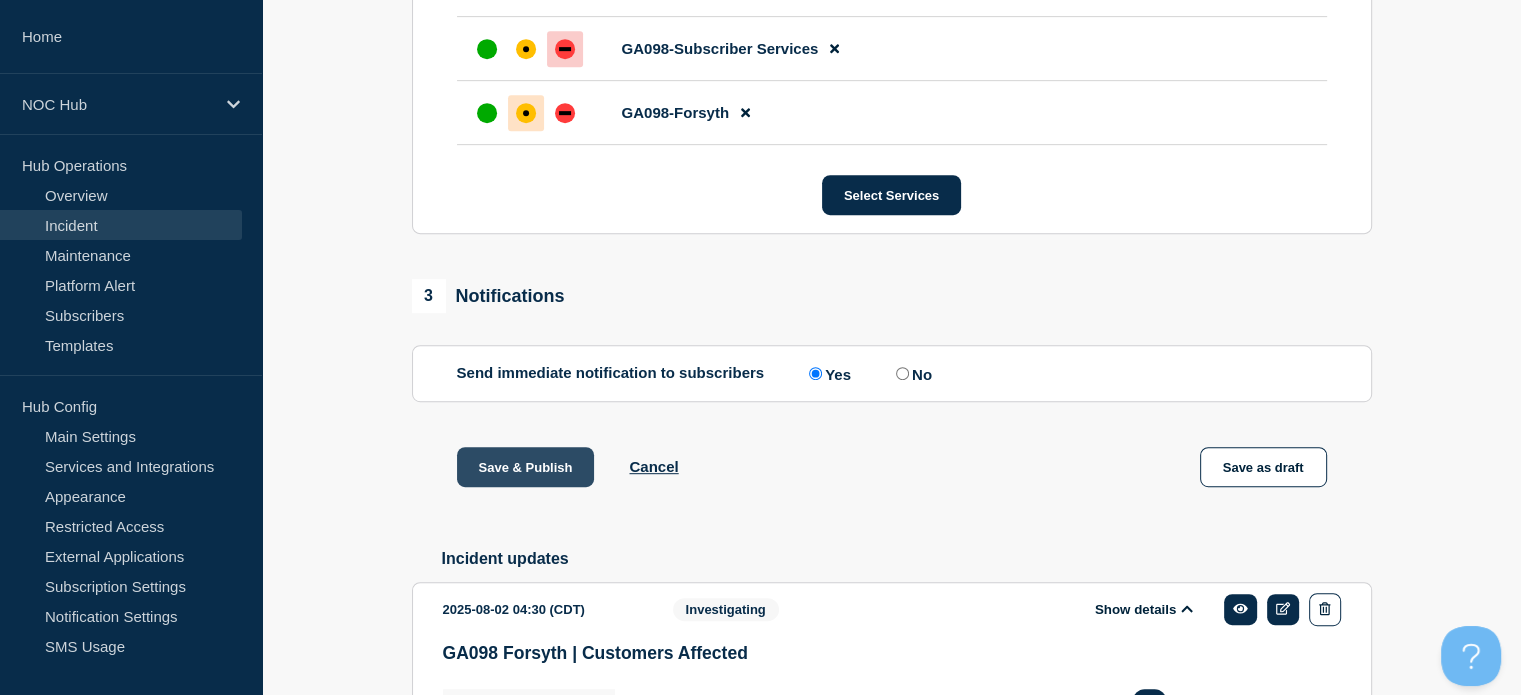 click on "Save & Publish" at bounding box center (526, 467) 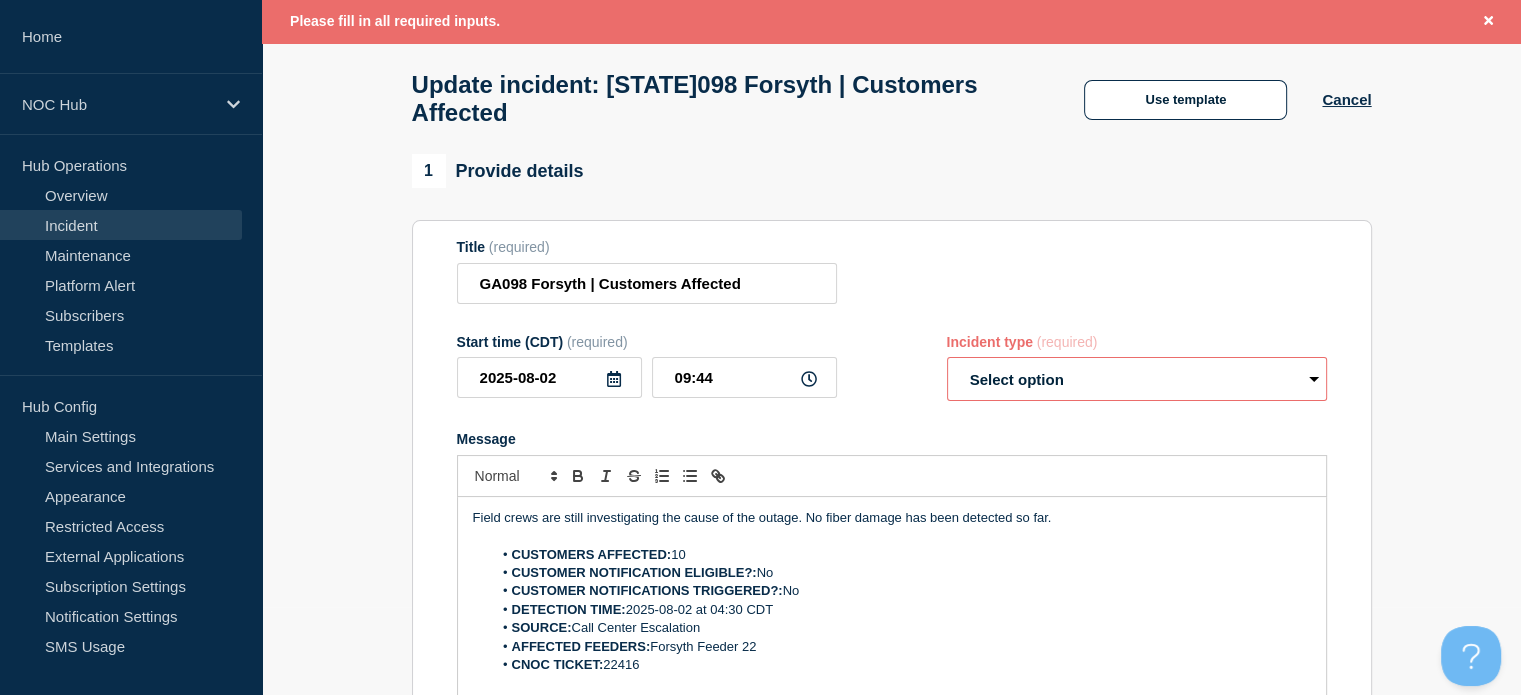 scroll, scrollTop: 0, scrollLeft: 0, axis: both 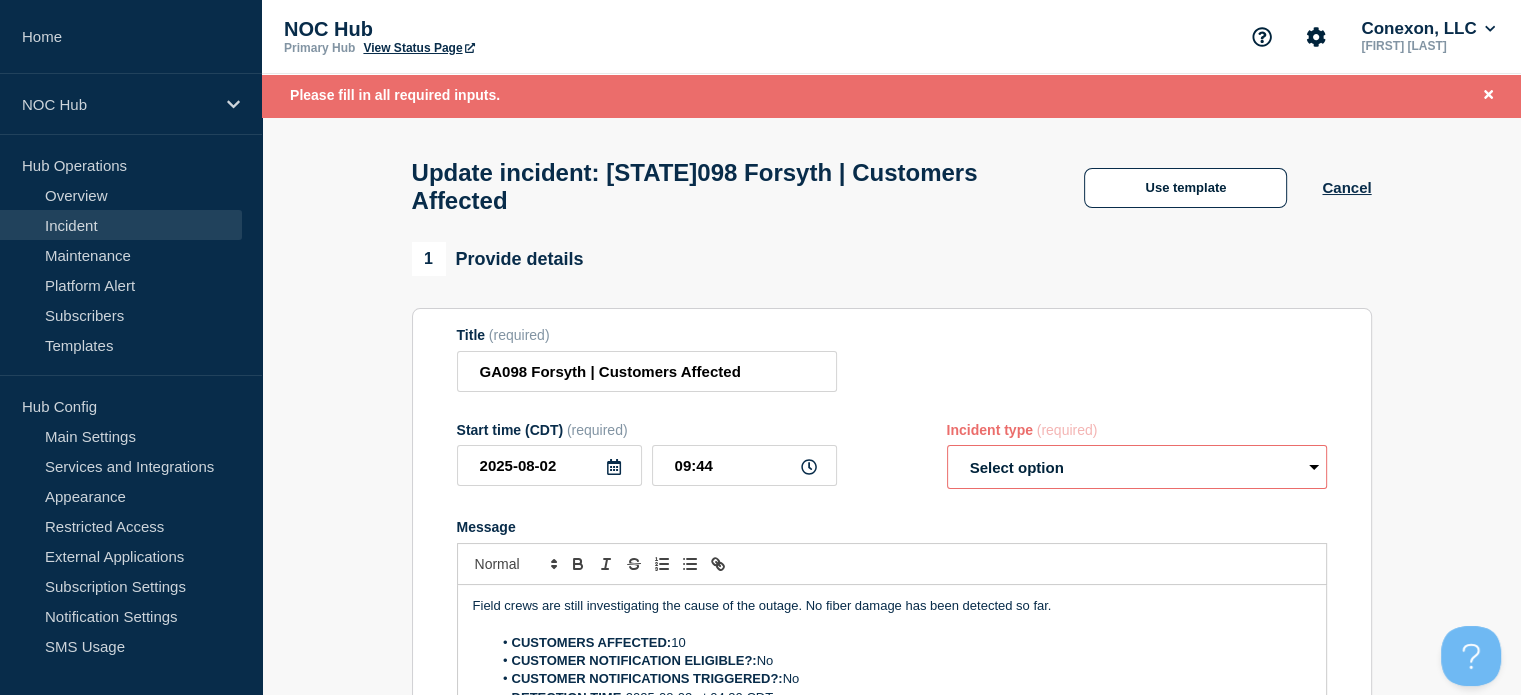 click on "Select option Investigating Identified Monitoring Resolved" at bounding box center (1137, 467) 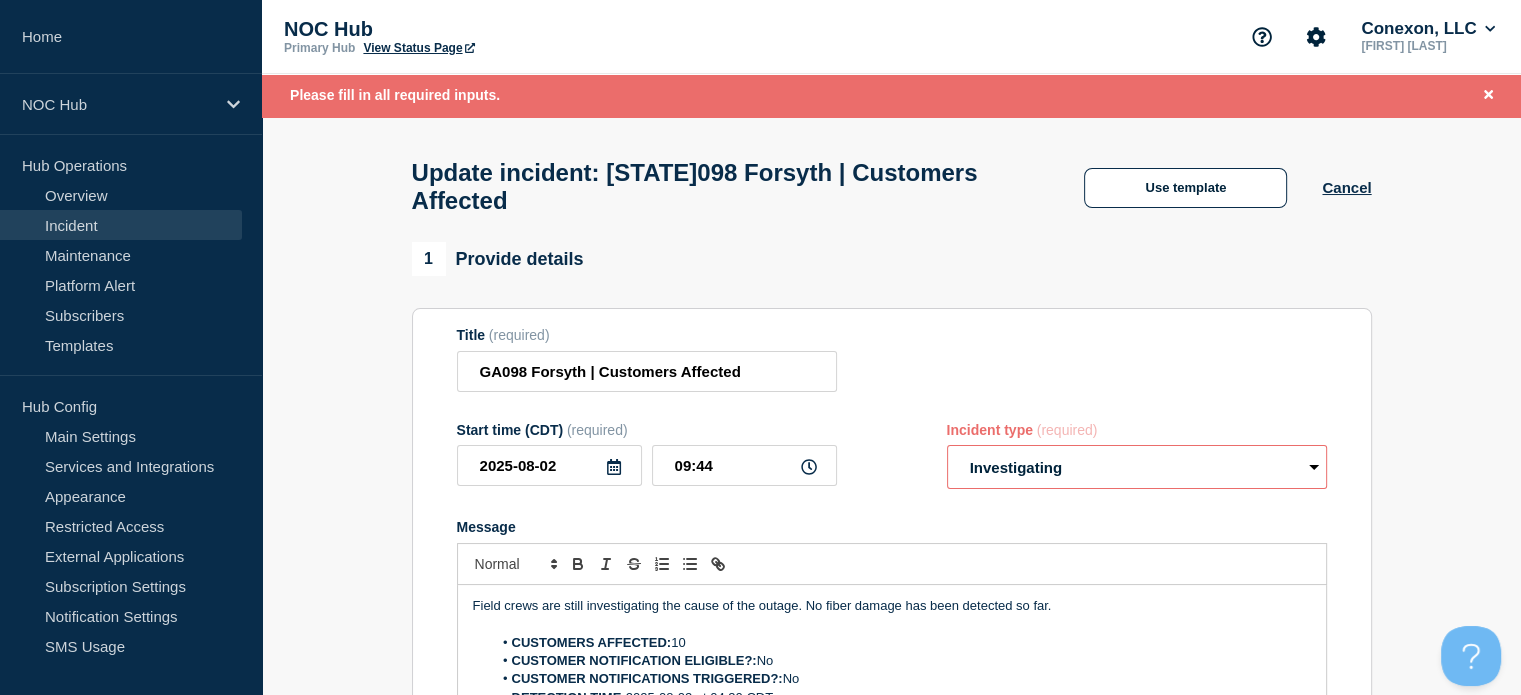 click on "Select option Investigating Identified Monitoring Resolved" at bounding box center [1137, 467] 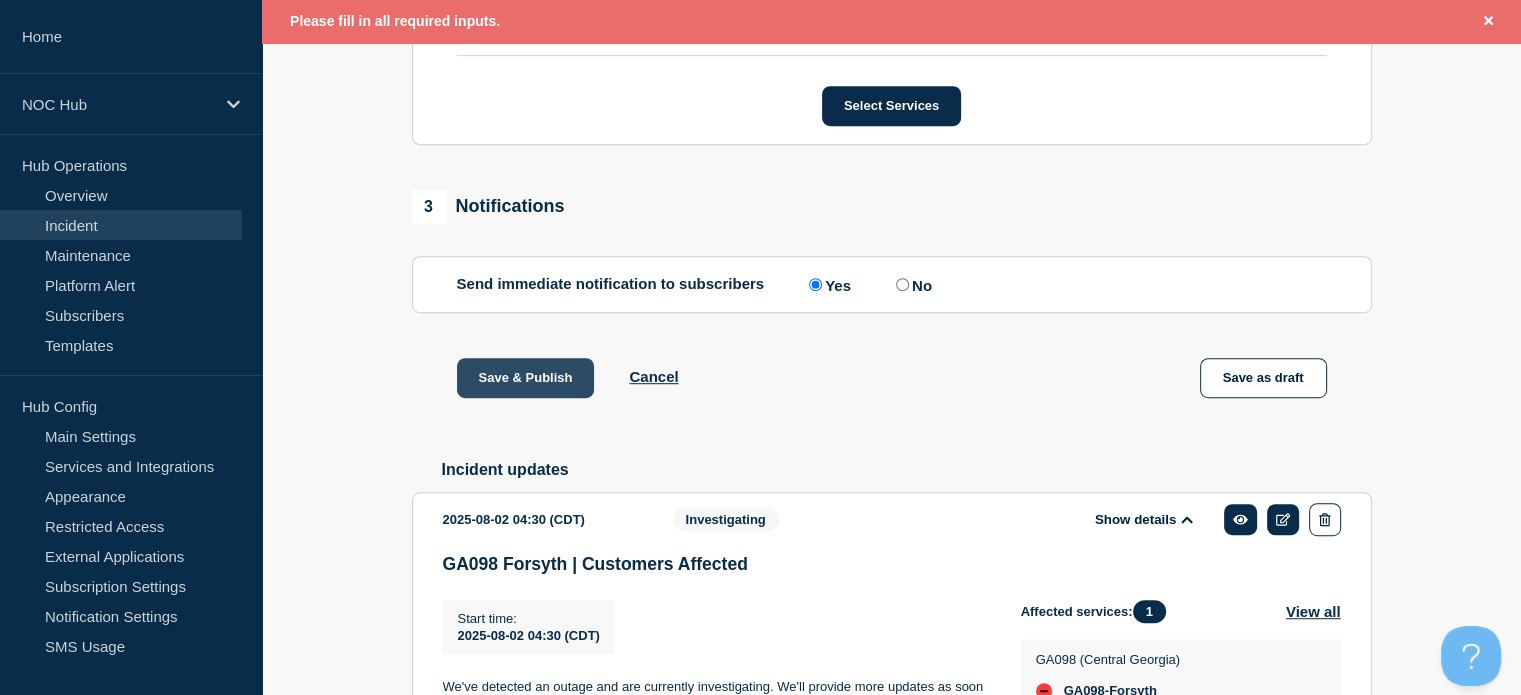 click on "Save & Publish" at bounding box center [526, 378] 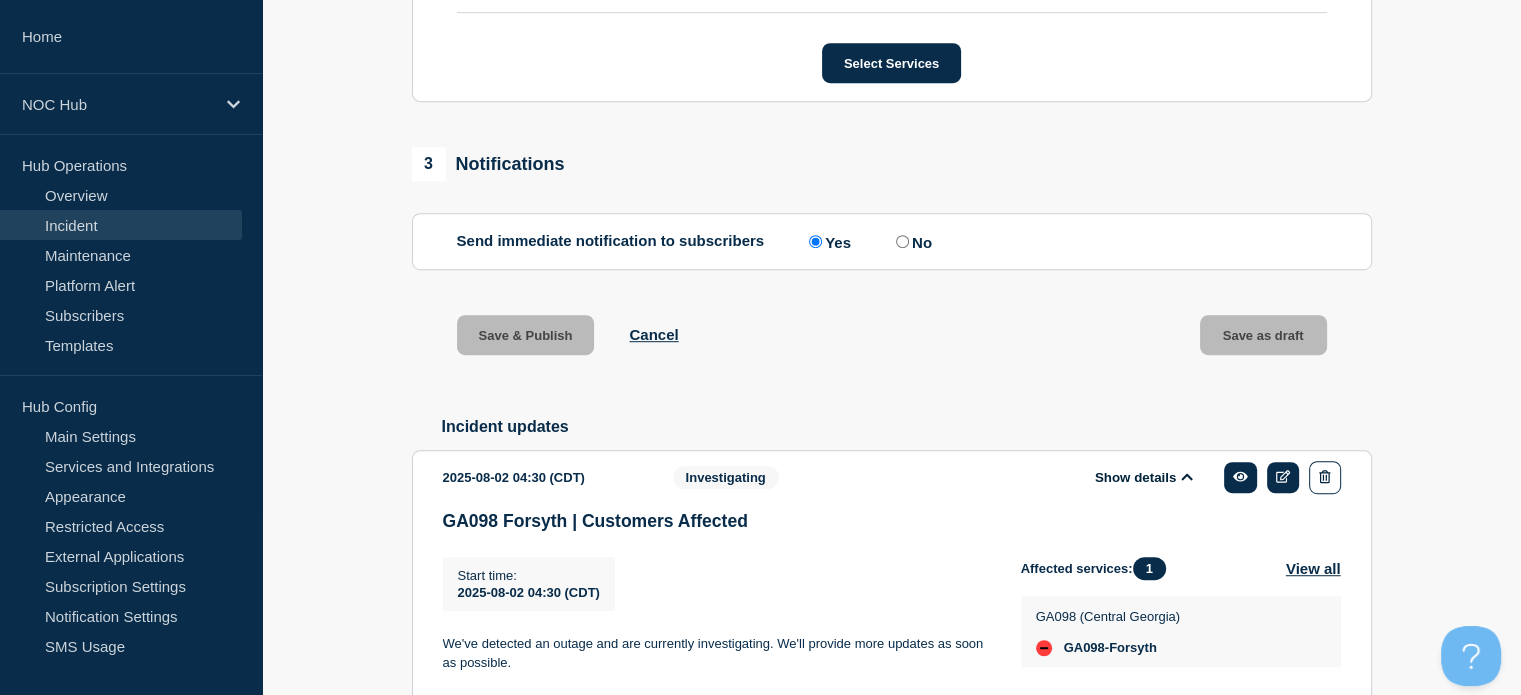 scroll, scrollTop: 1108, scrollLeft: 0, axis: vertical 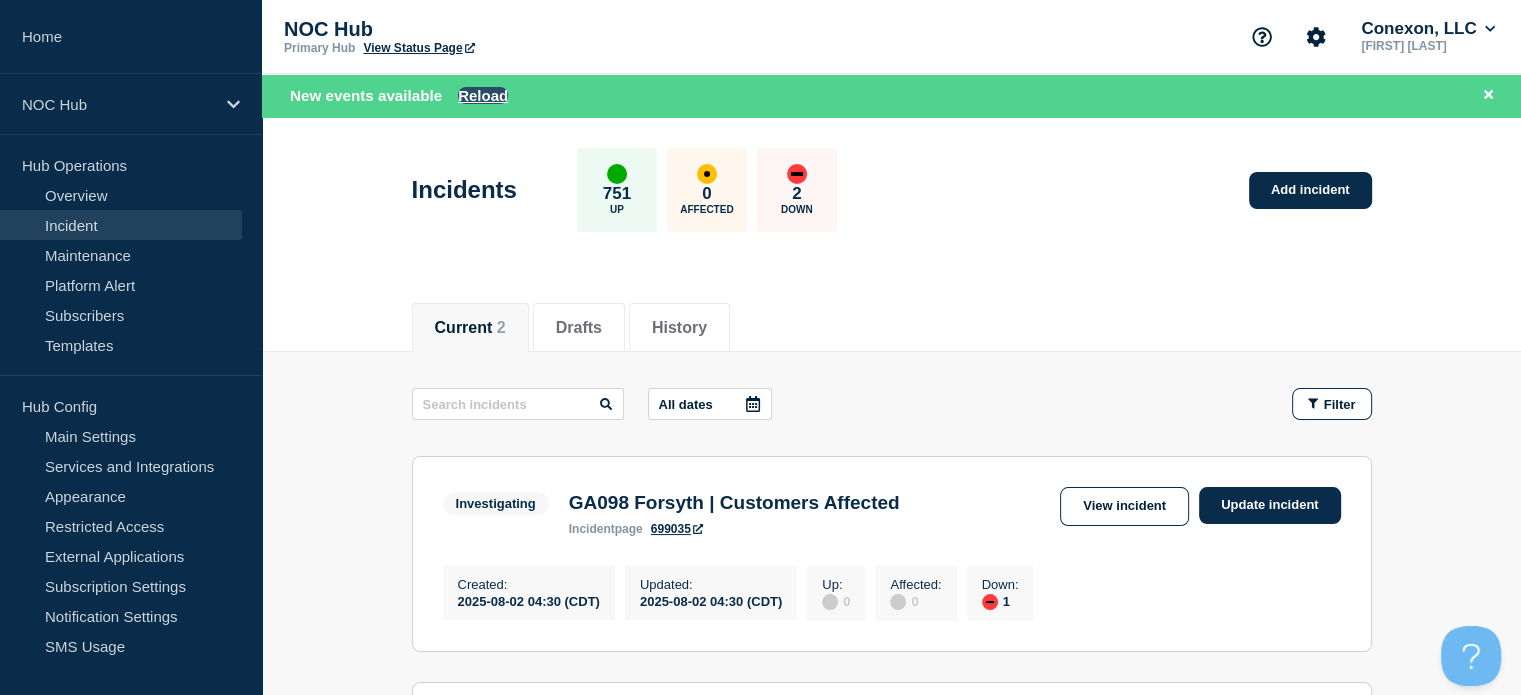 click on "Reload" at bounding box center (483, 95) 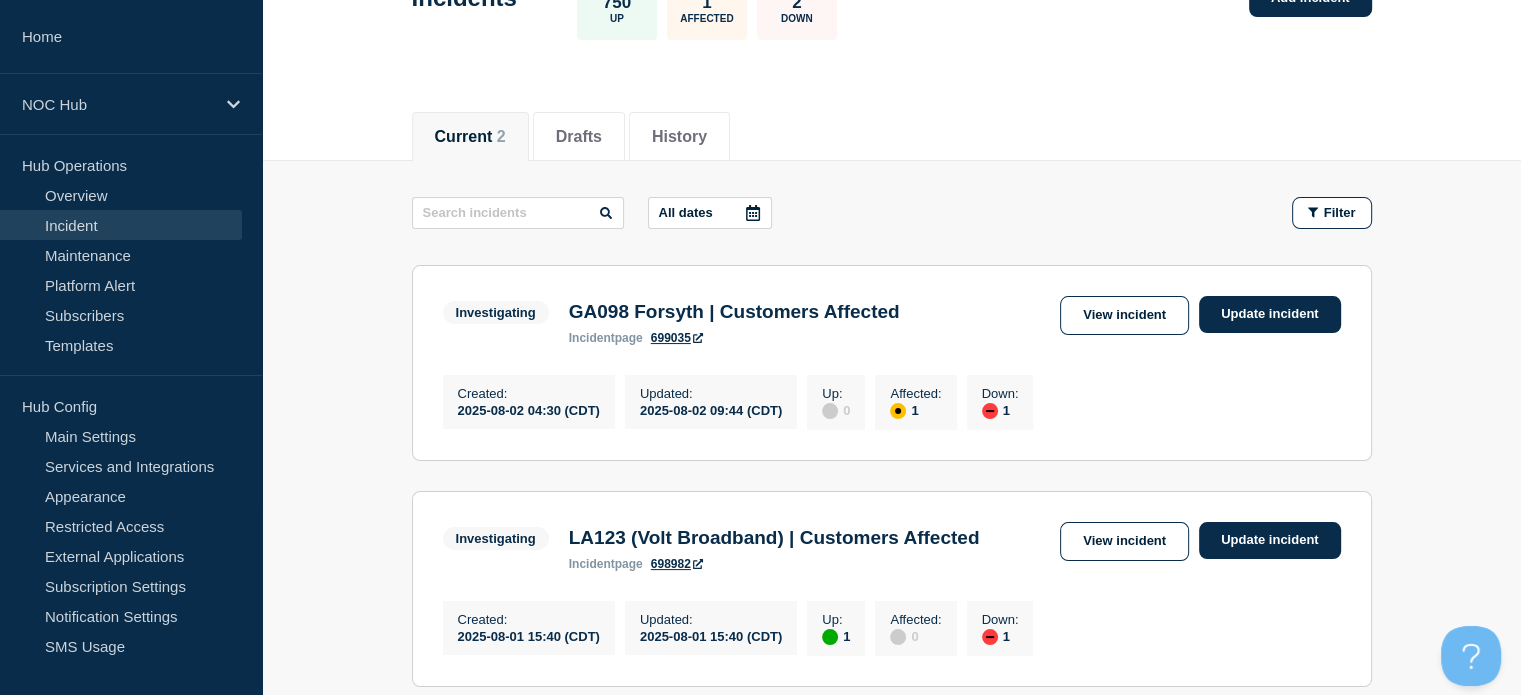 scroll, scrollTop: 400, scrollLeft: 0, axis: vertical 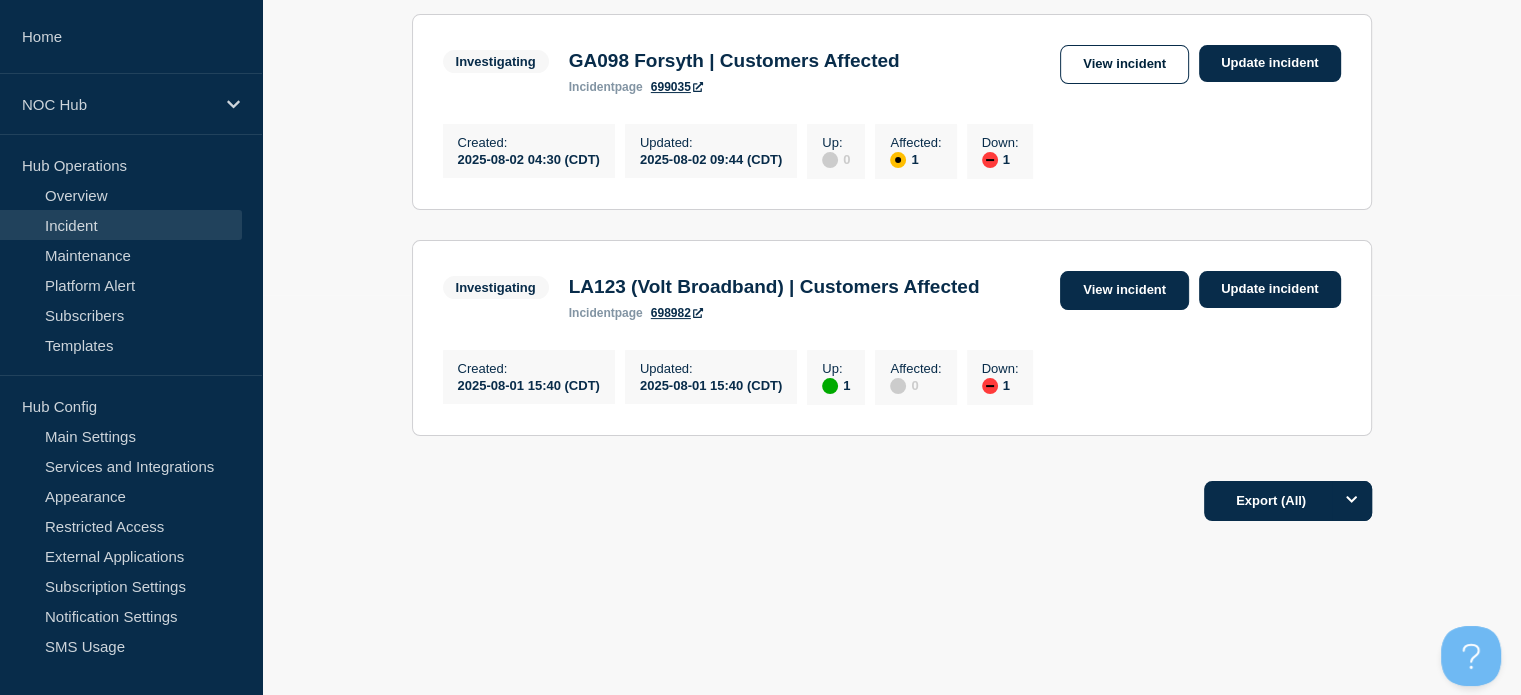 click on "View incident" at bounding box center [1124, 290] 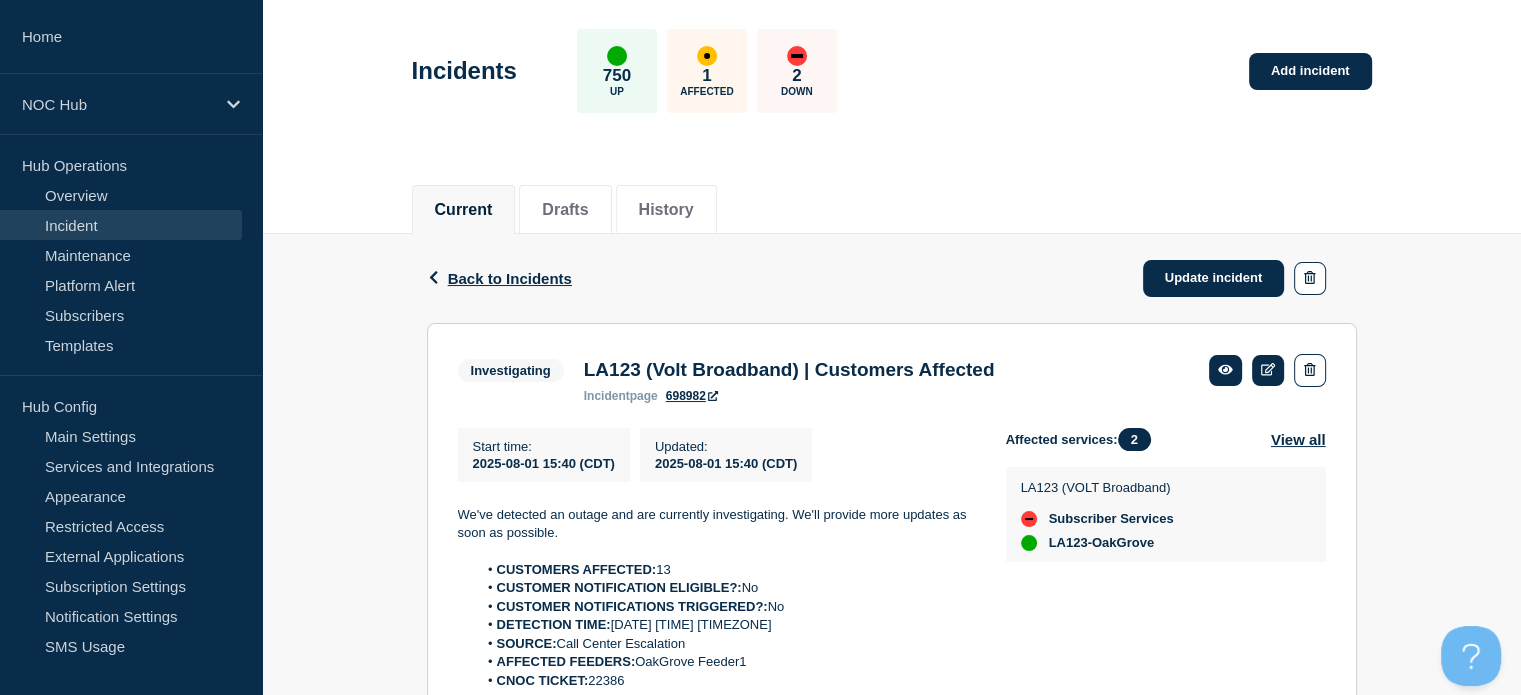 scroll, scrollTop: 200, scrollLeft: 0, axis: vertical 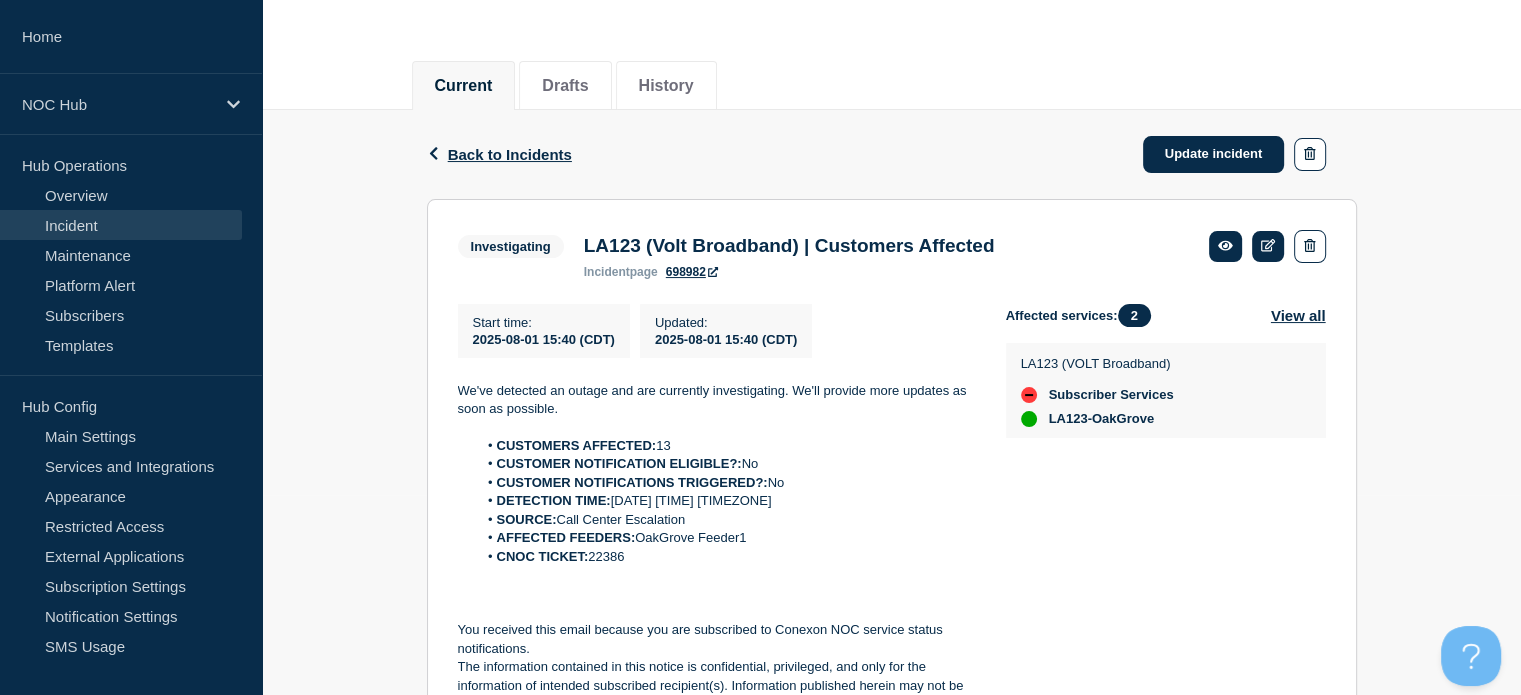 drag, startPoint x: 642, startPoint y: 560, endPoint x: 590, endPoint y: 572, distance: 53.366657 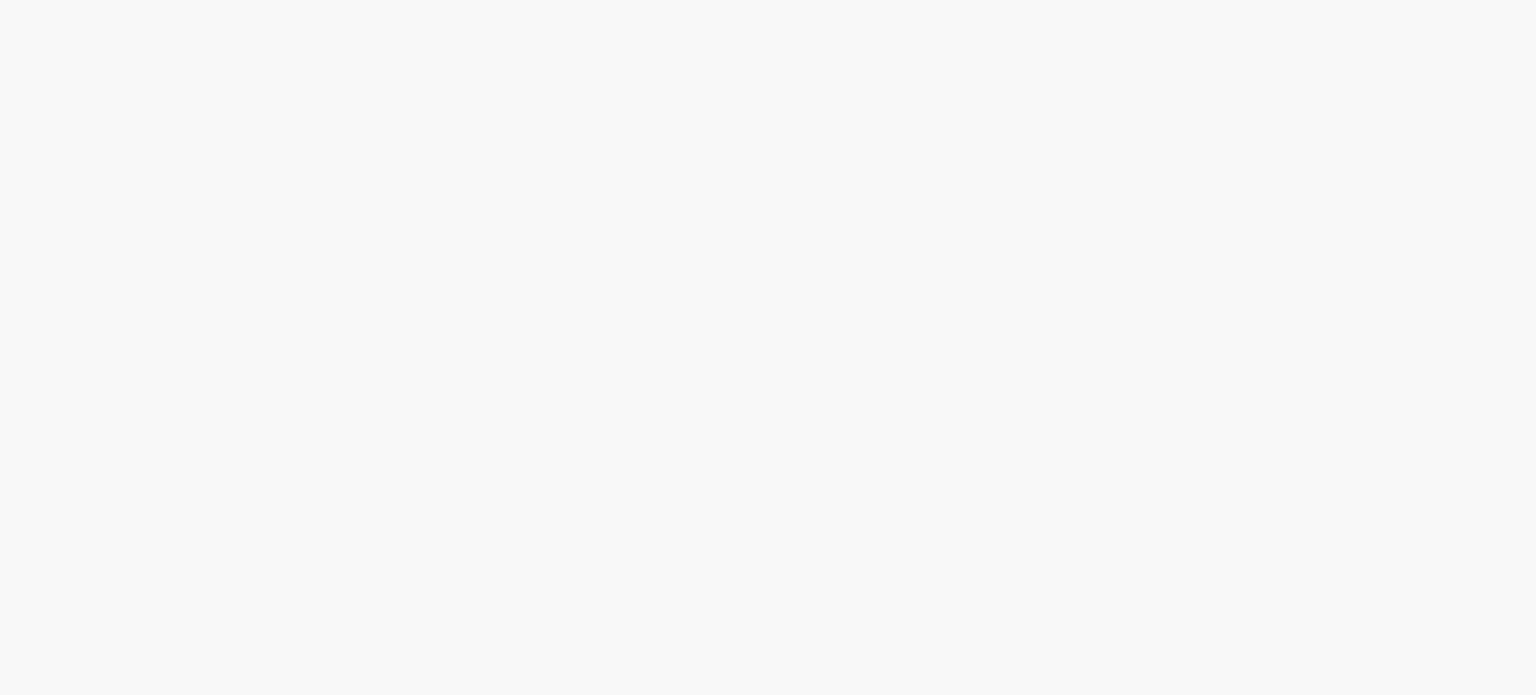 scroll, scrollTop: 0, scrollLeft: 0, axis: both 